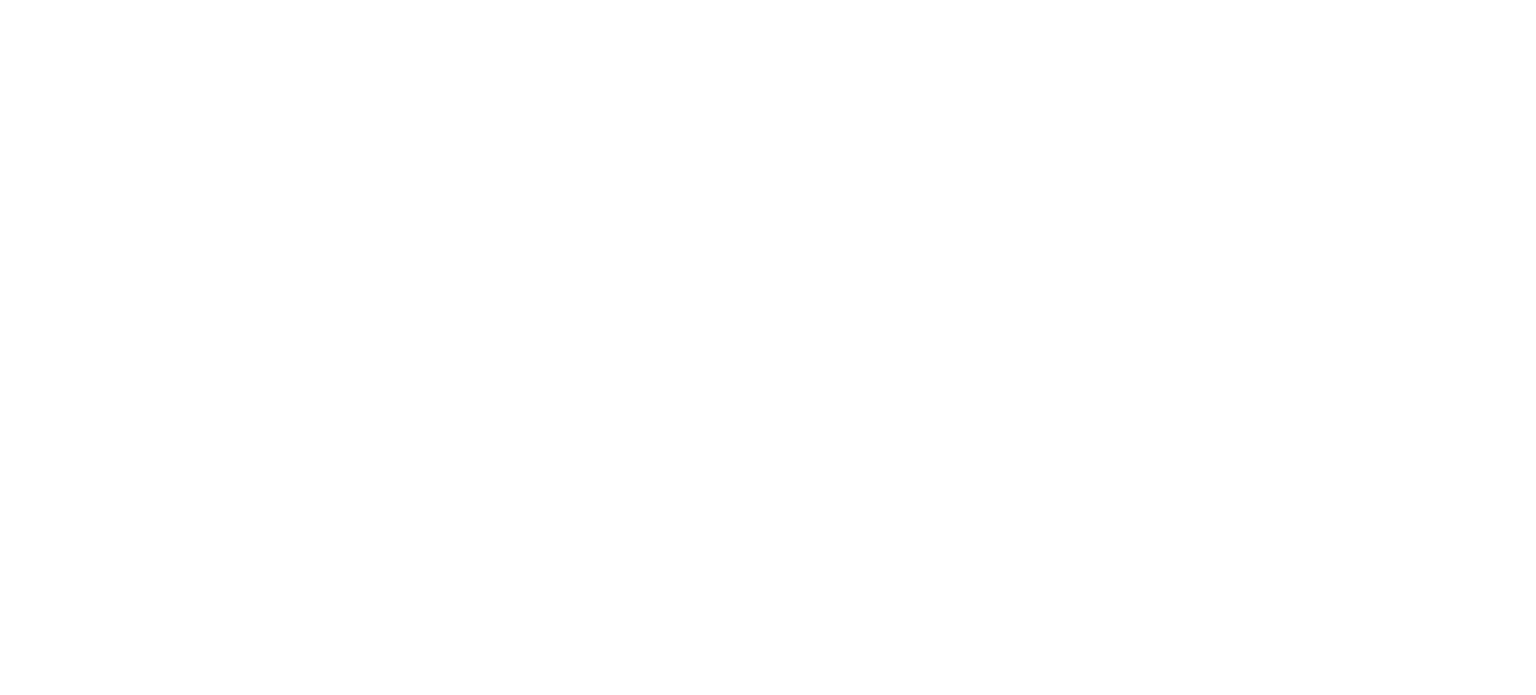 scroll, scrollTop: 0, scrollLeft: 0, axis: both 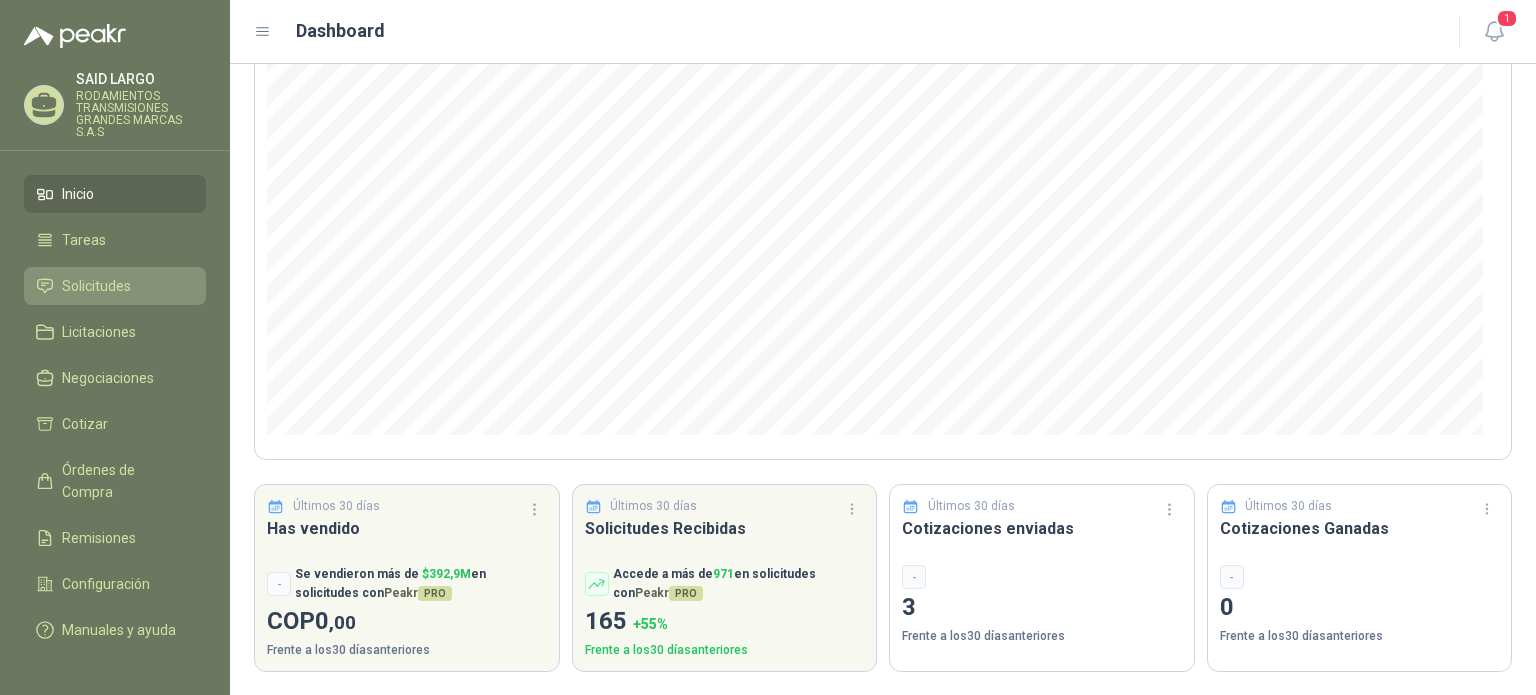 click on "Solicitudes" at bounding box center [96, 286] 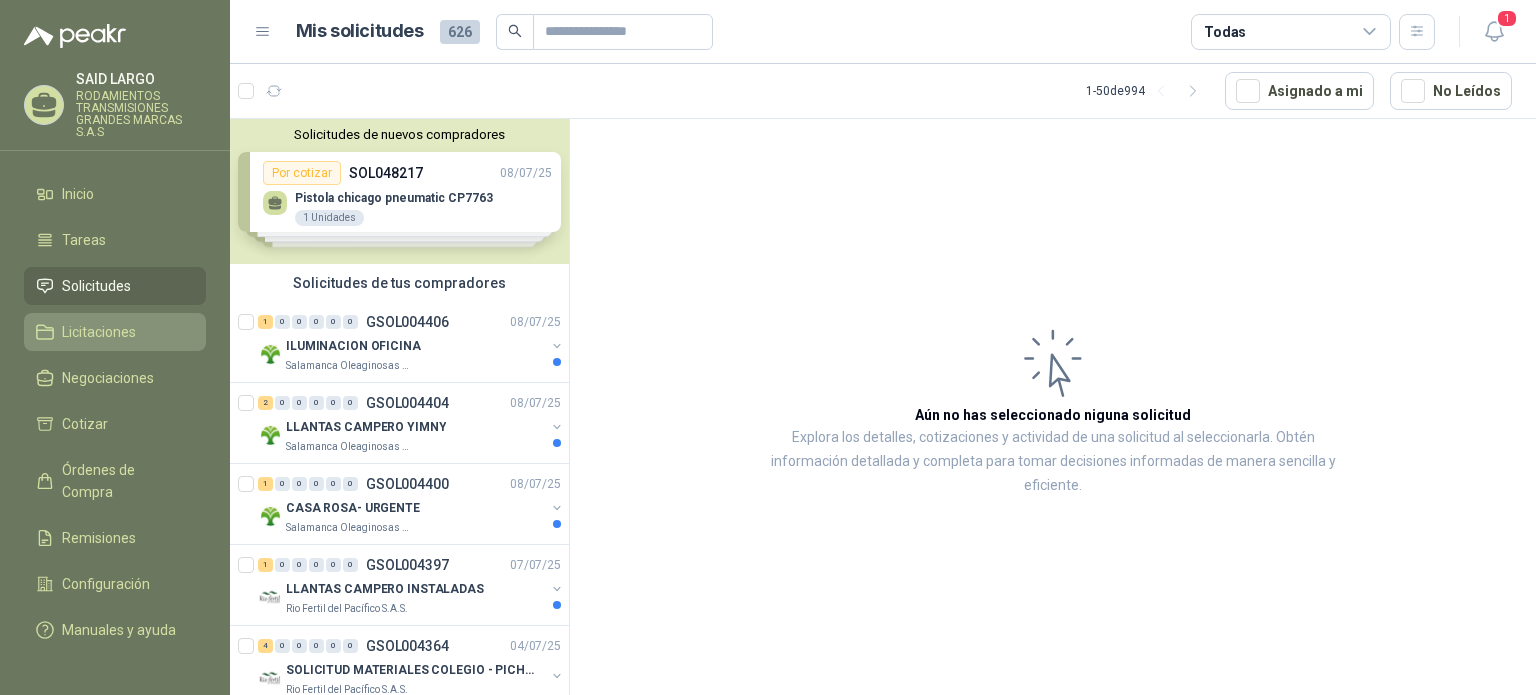 click on "Licitaciones" at bounding box center (99, 332) 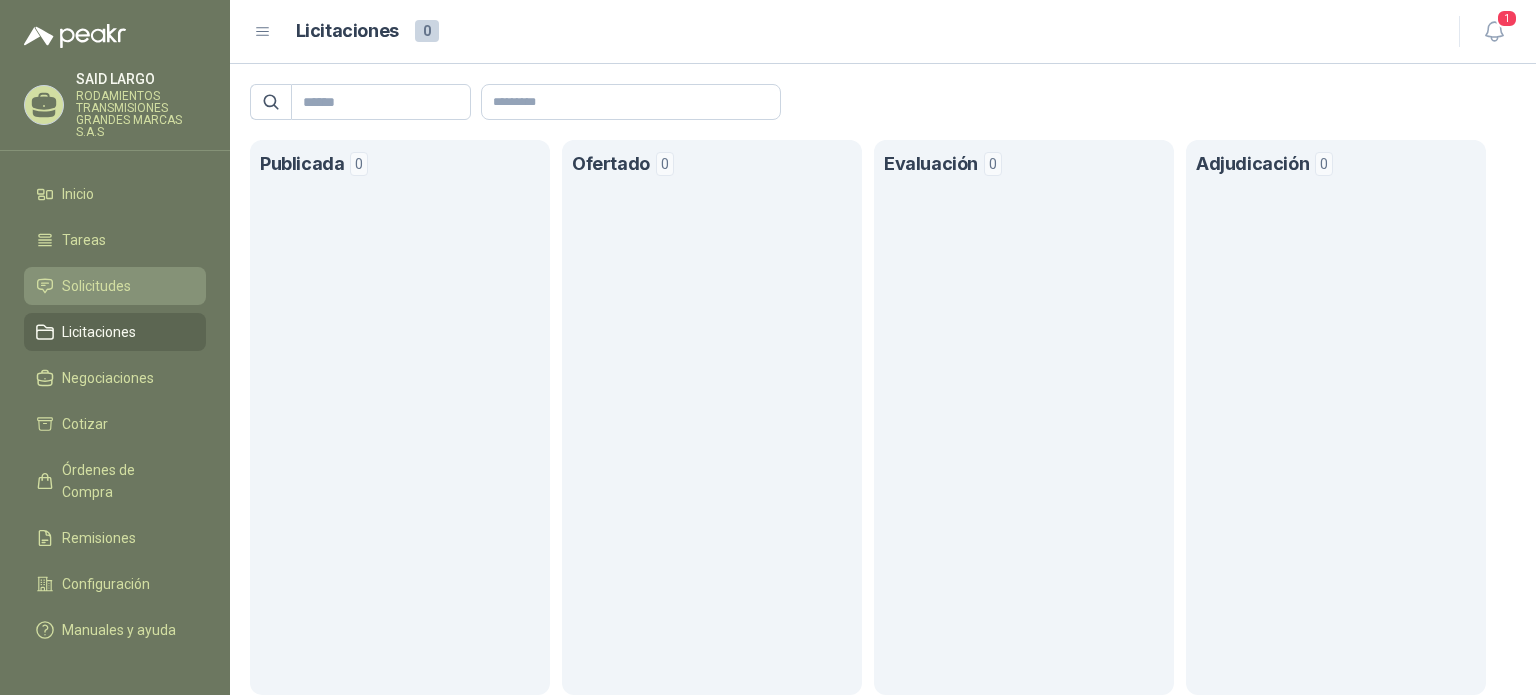 click on "Solicitudes" at bounding box center (96, 286) 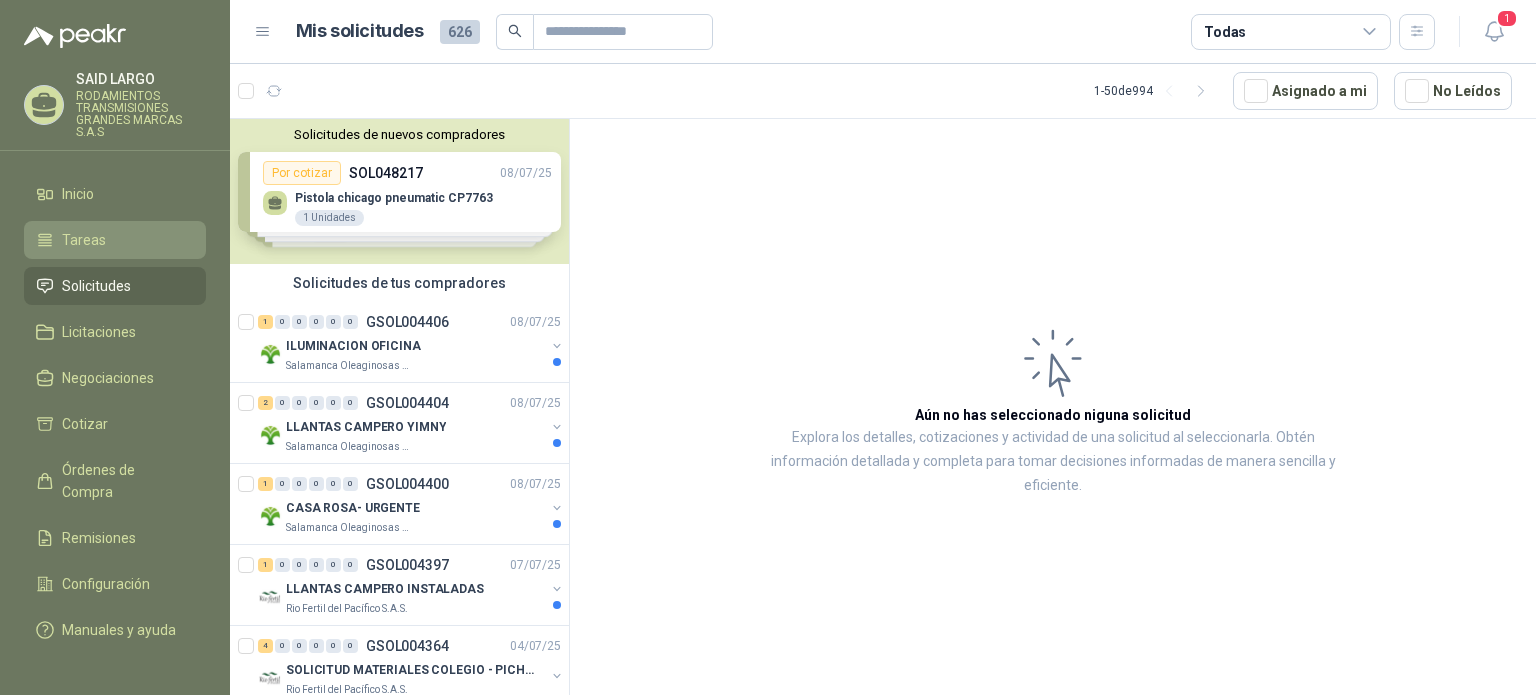click on "Tareas" at bounding box center (84, 240) 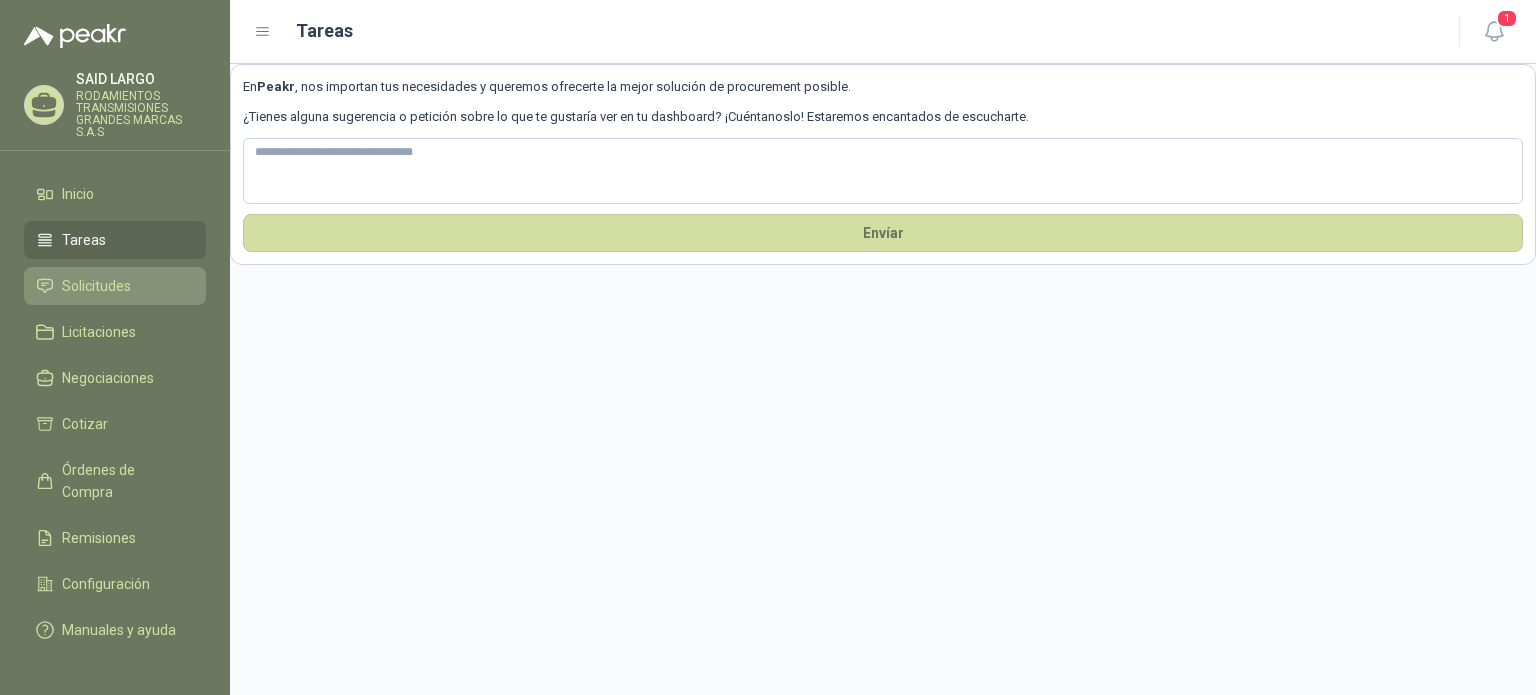 click on "Solicitudes" at bounding box center [96, 286] 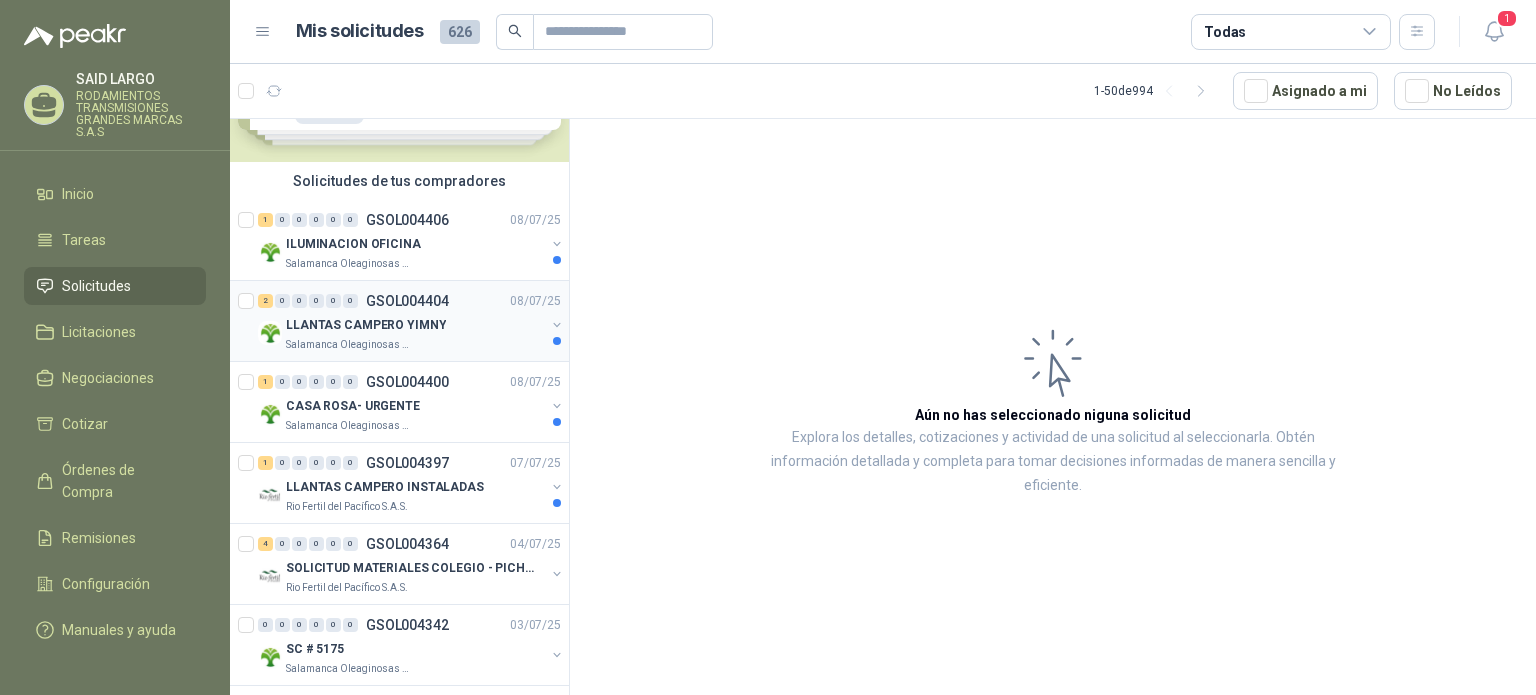 scroll, scrollTop: 0, scrollLeft: 0, axis: both 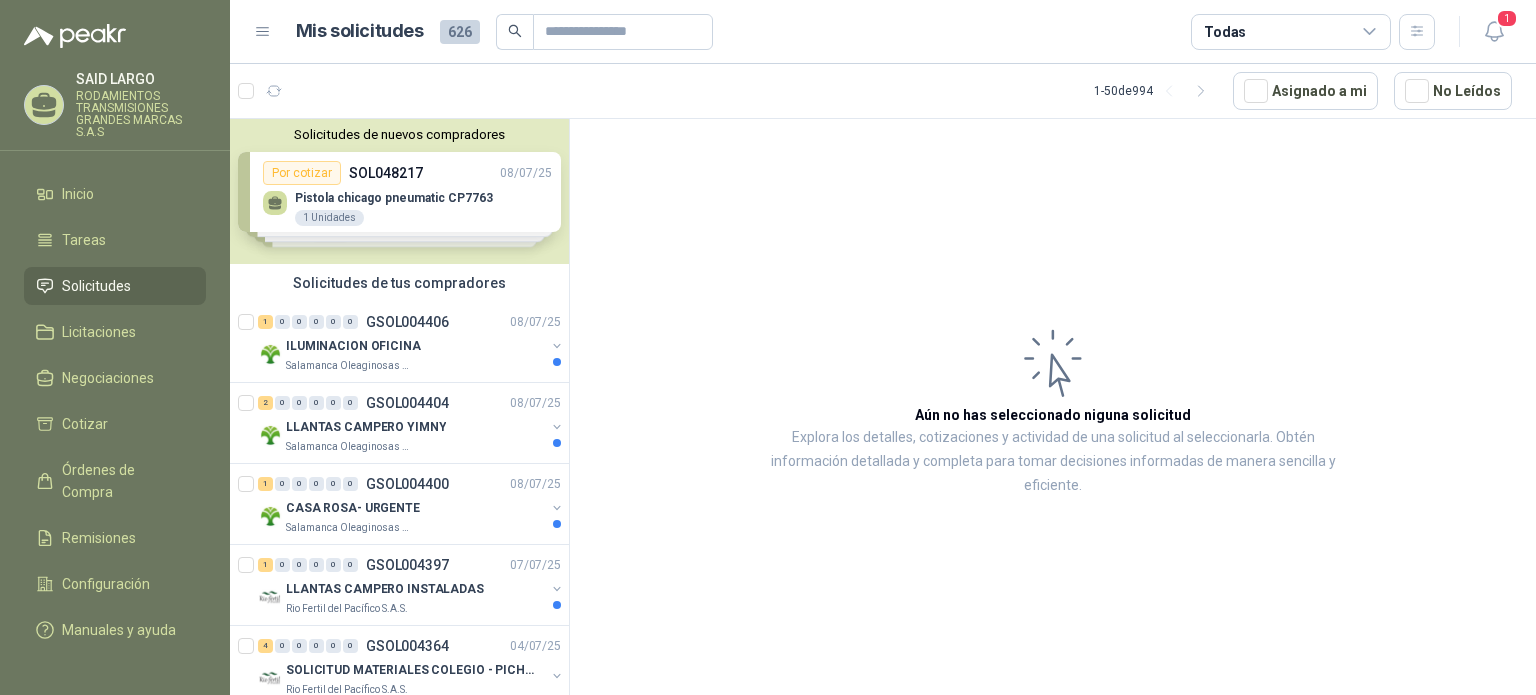 click on "Solicitudes de nuevos compradores Por cotizar SOL048217 [DATE]   Pistola chicago pneumatic CP7763 1   Unidades Por cotizar SOL048156 [DATE]   ACT-MOTOR TRIF 1LE0143-1CC06 4HP 1   Unidades Por cotizar SOL048157 [DATE]   ACT- MOTOR 3.6HP/1150RPM/220V TRIFASICO 1   Unidades Por cotizar SOL048153 [DATE]   LAMINA HIERRO 3/4" 4 X 8                 1   UND  ¿Quieres recibir  cientos de solicitudes de compra  como estas todos los días? Agenda una reunión" at bounding box center [399, 191] 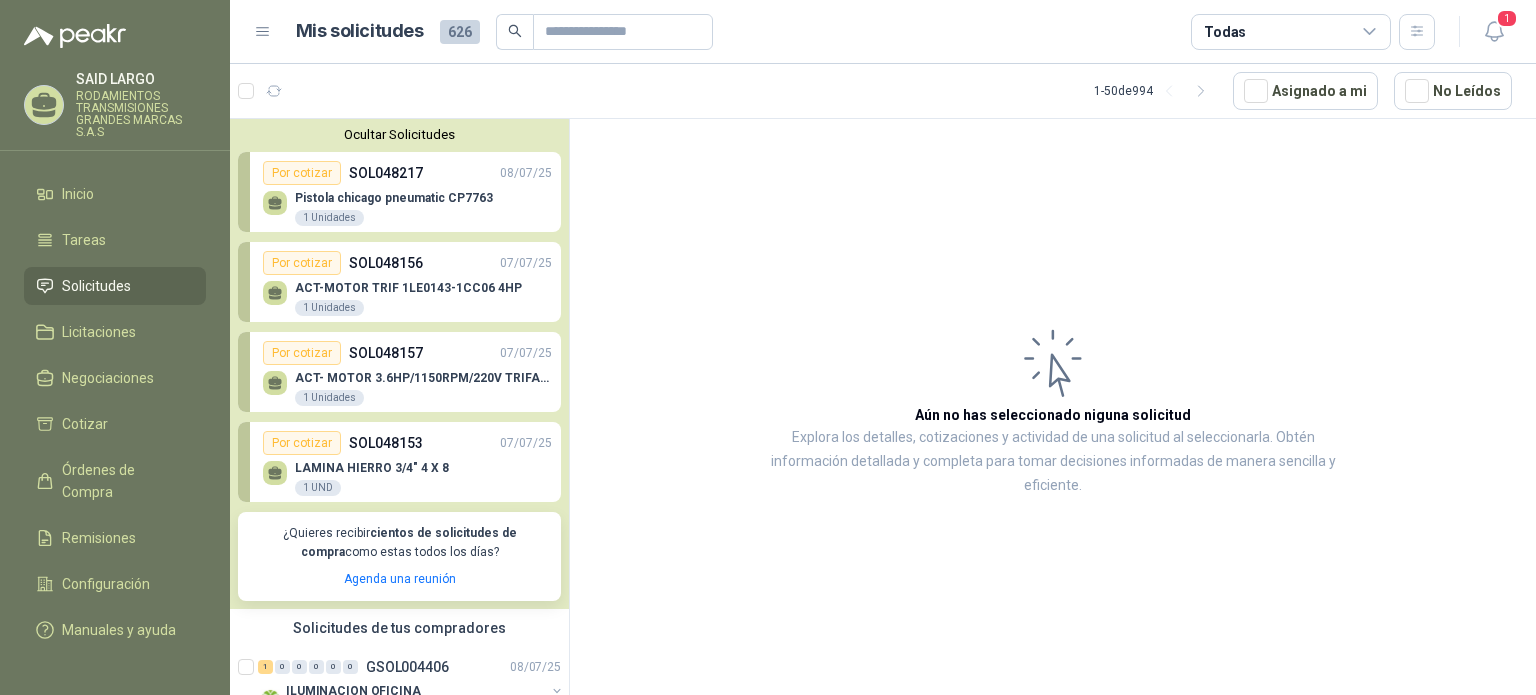 click on "Ocultar Solicitudes" at bounding box center [399, 134] 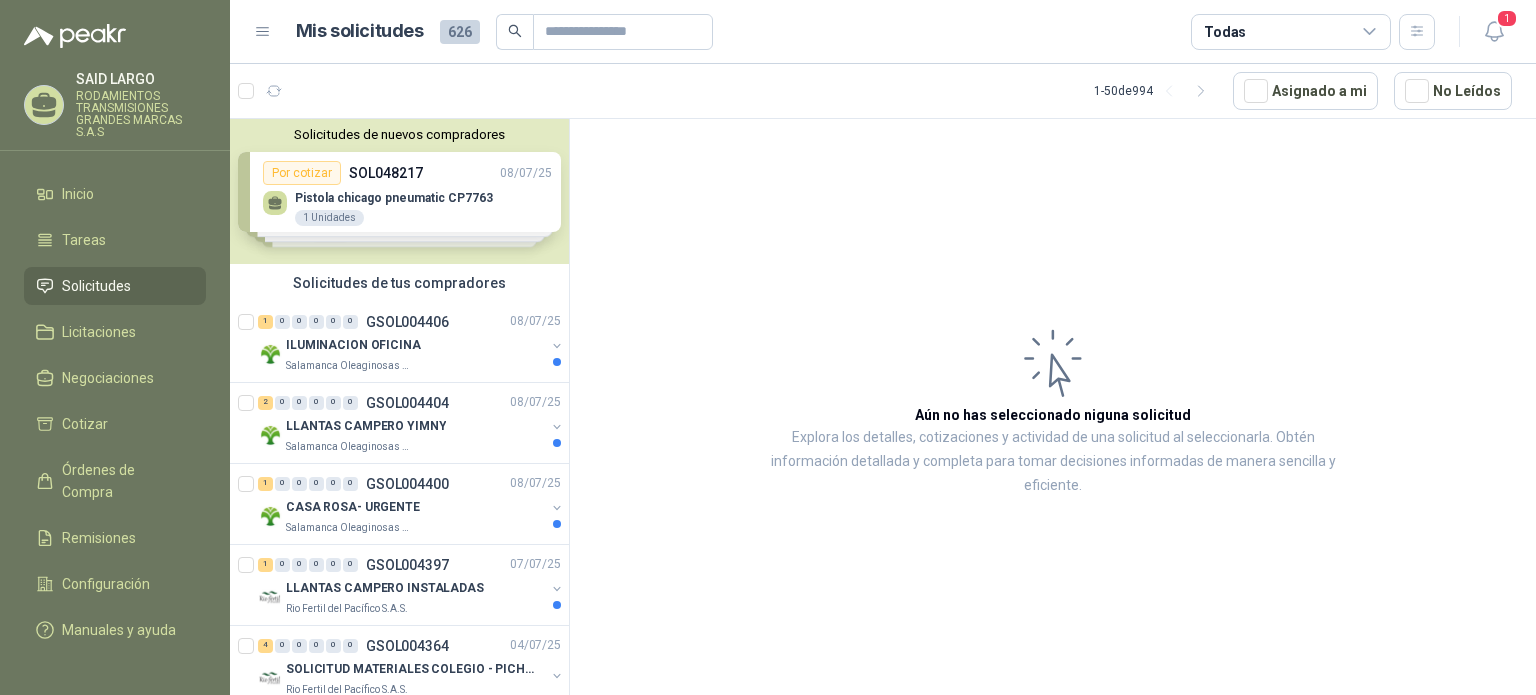 click on "Solicitudes de nuevos compradores Por cotizar SOL048217 [DATE]   Pistola chicago pneumatic CP7763 1   Unidades Por cotizar SOL048156 [DATE]   ACT-MOTOR TRIF 1LE0143-1CC06 4HP 1   Unidades Por cotizar SOL048157 [DATE]   ACT- MOTOR 3.6HP/1150RPM/220V TRIFASICO 1   Unidades Por cotizar SOL048153 [DATE]   LAMINA HIERRO 3/4" 4 X 8                 1   UND  ¿Quieres recibir  cientos de solicitudes de compra  como estas todos los días? Agenda una reunión" at bounding box center [399, 191] 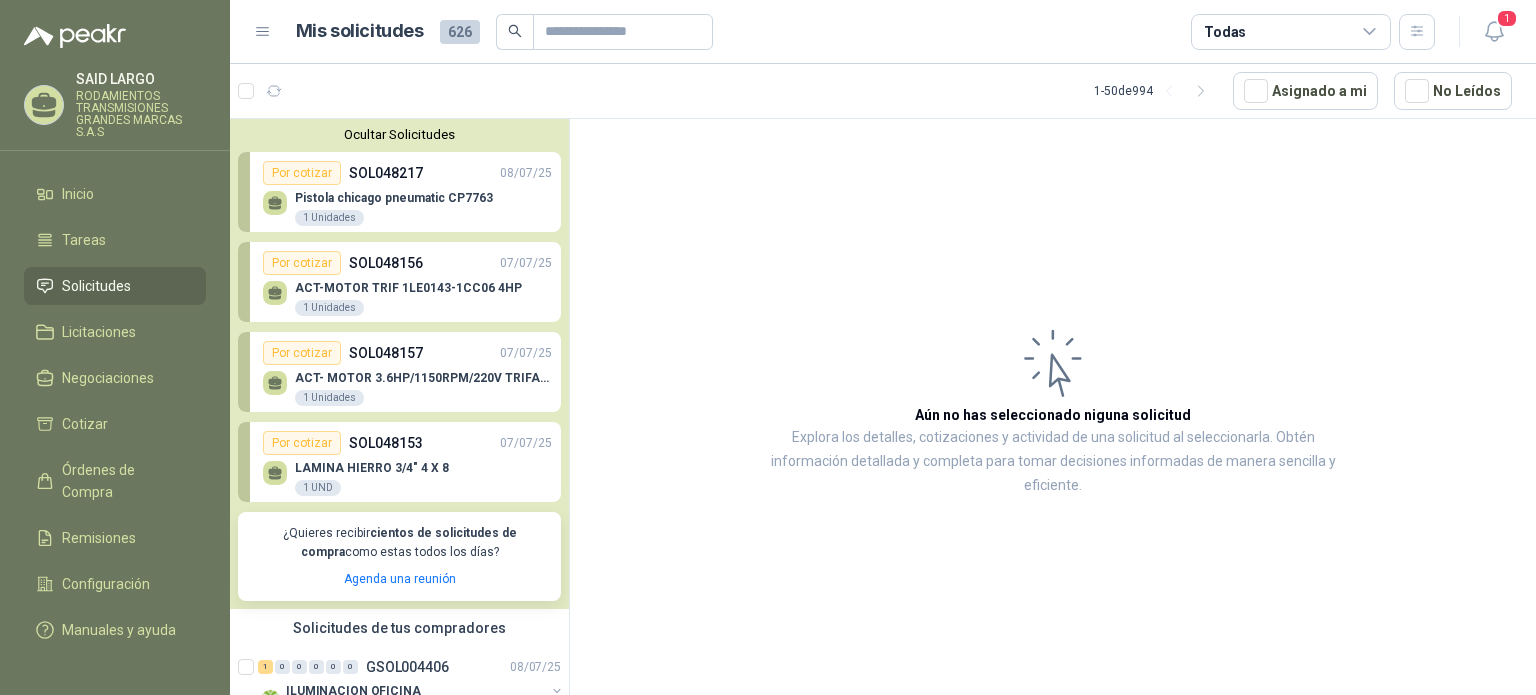 click on "Ocultar Solicitudes" at bounding box center (399, 134) 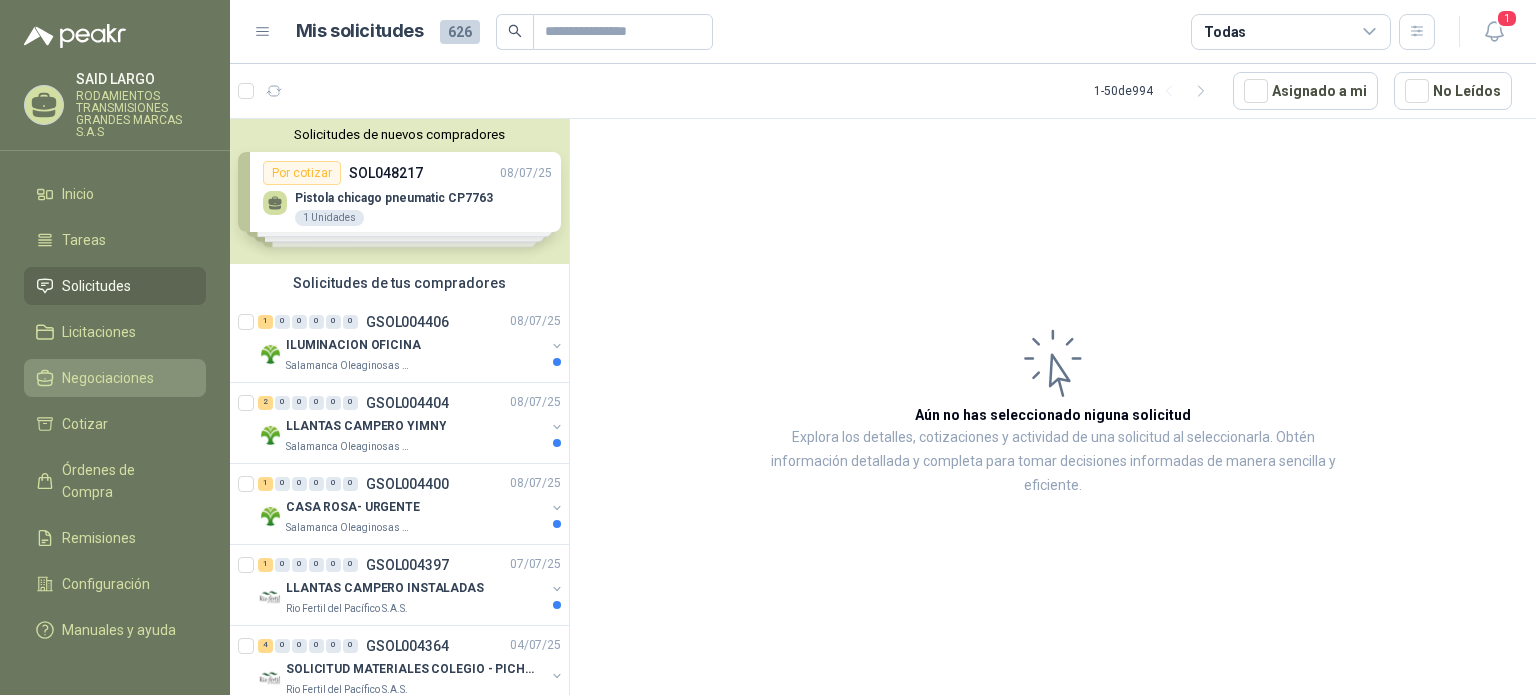 click on "Negociaciones" at bounding box center (108, 378) 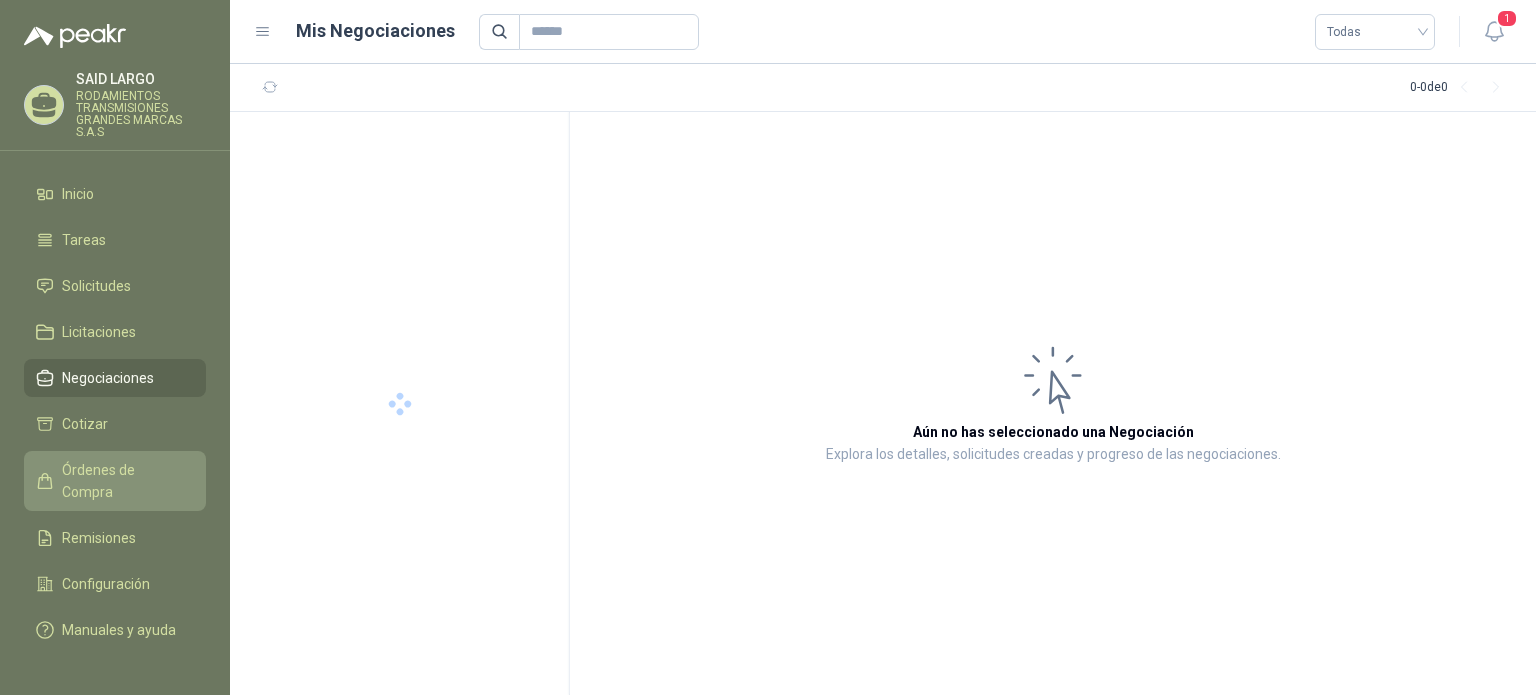 click on "Órdenes de Compra" at bounding box center [124, 481] 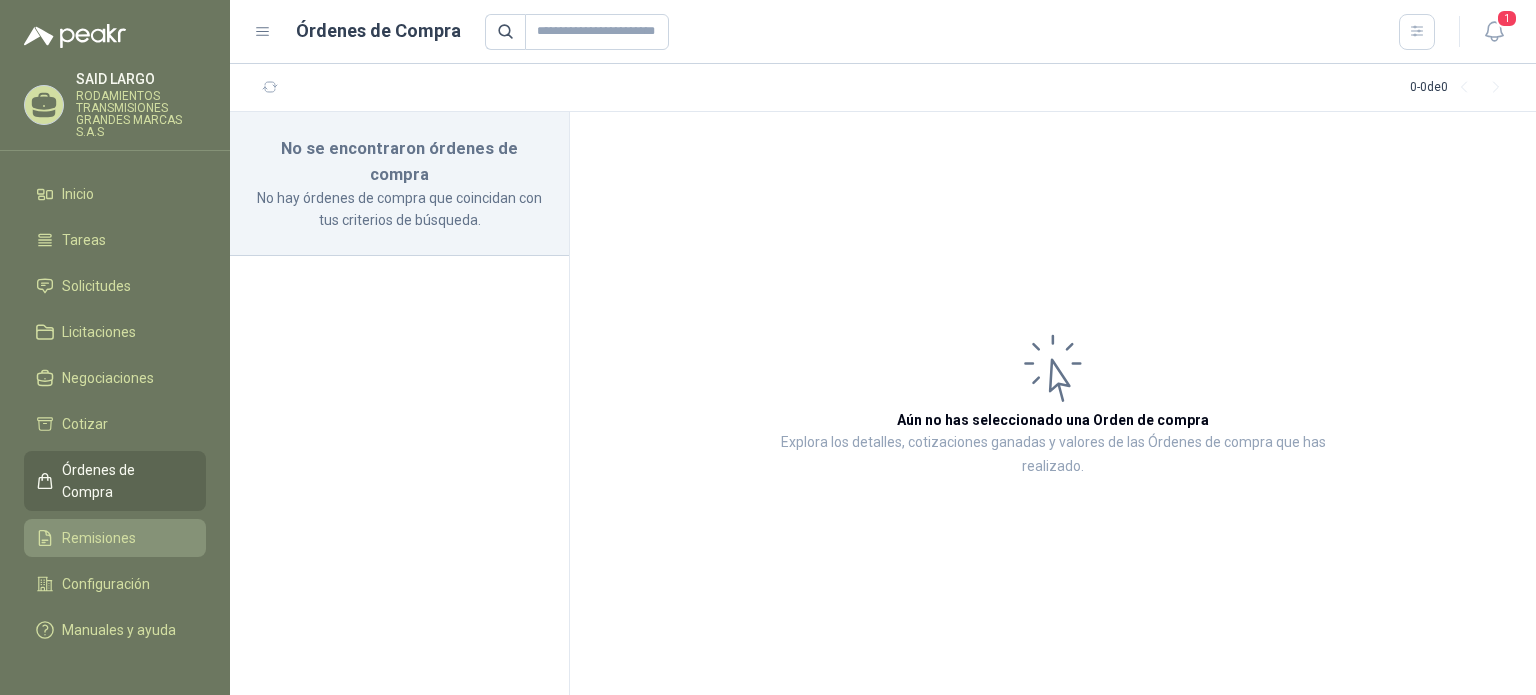 click on "Remisiones" at bounding box center (99, 538) 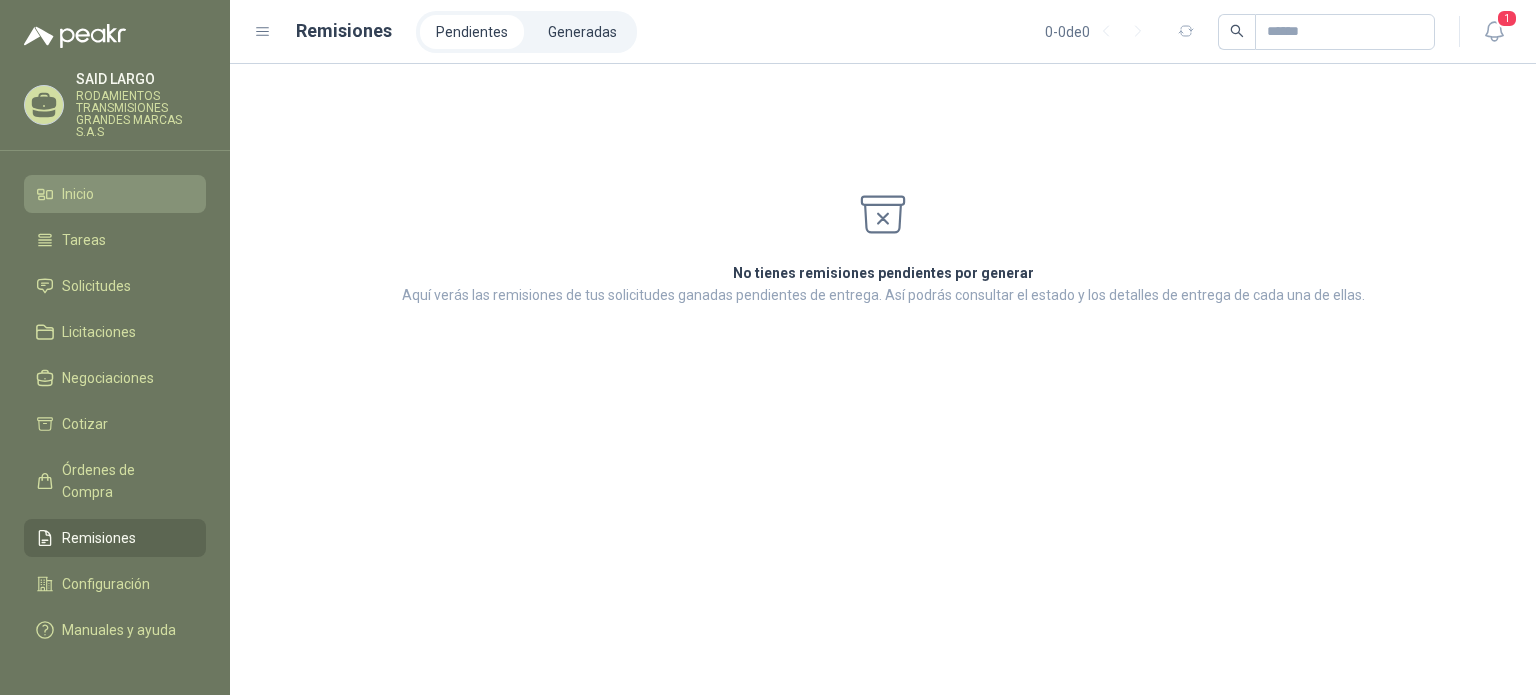 click on "Inicio" at bounding box center [78, 194] 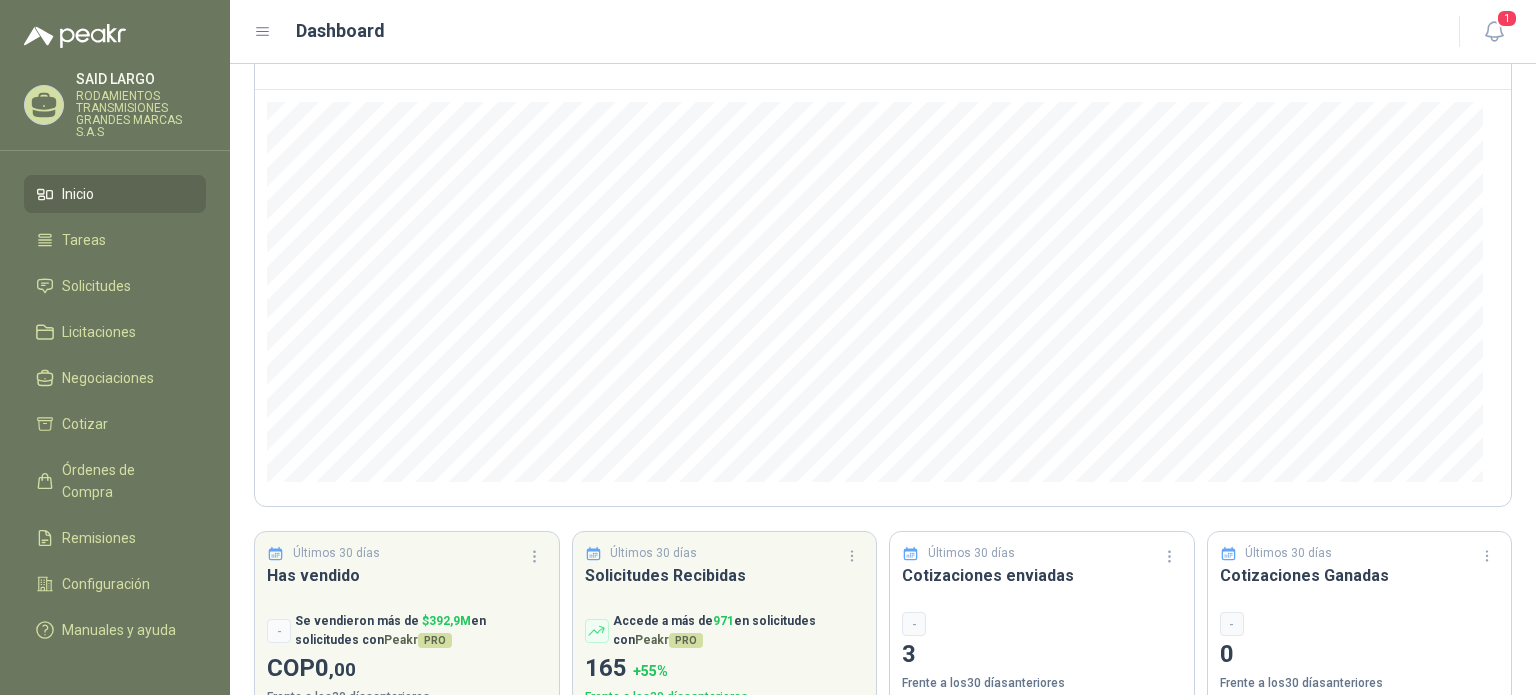 scroll, scrollTop: 205, scrollLeft: 0, axis: vertical 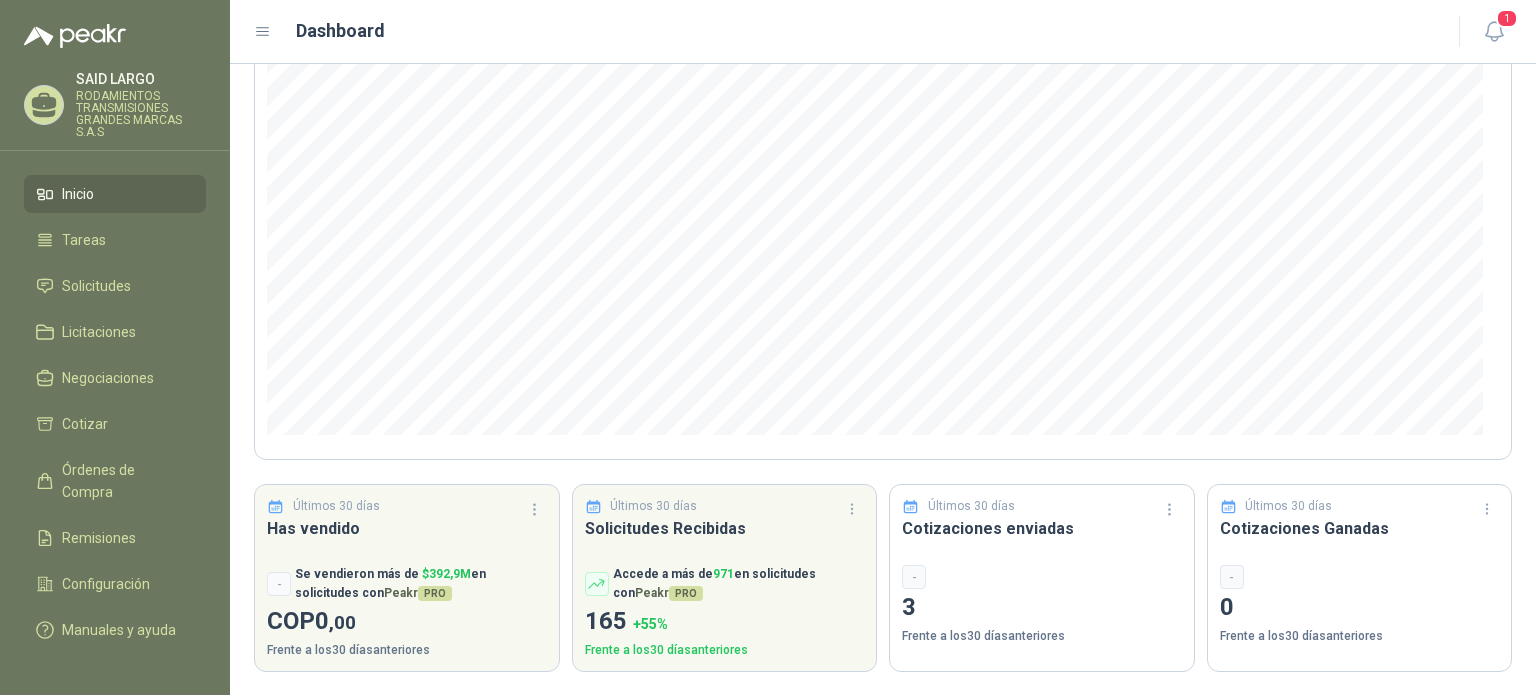 click on "Cotizaciones enviadas" at bounding box center [407, 528] 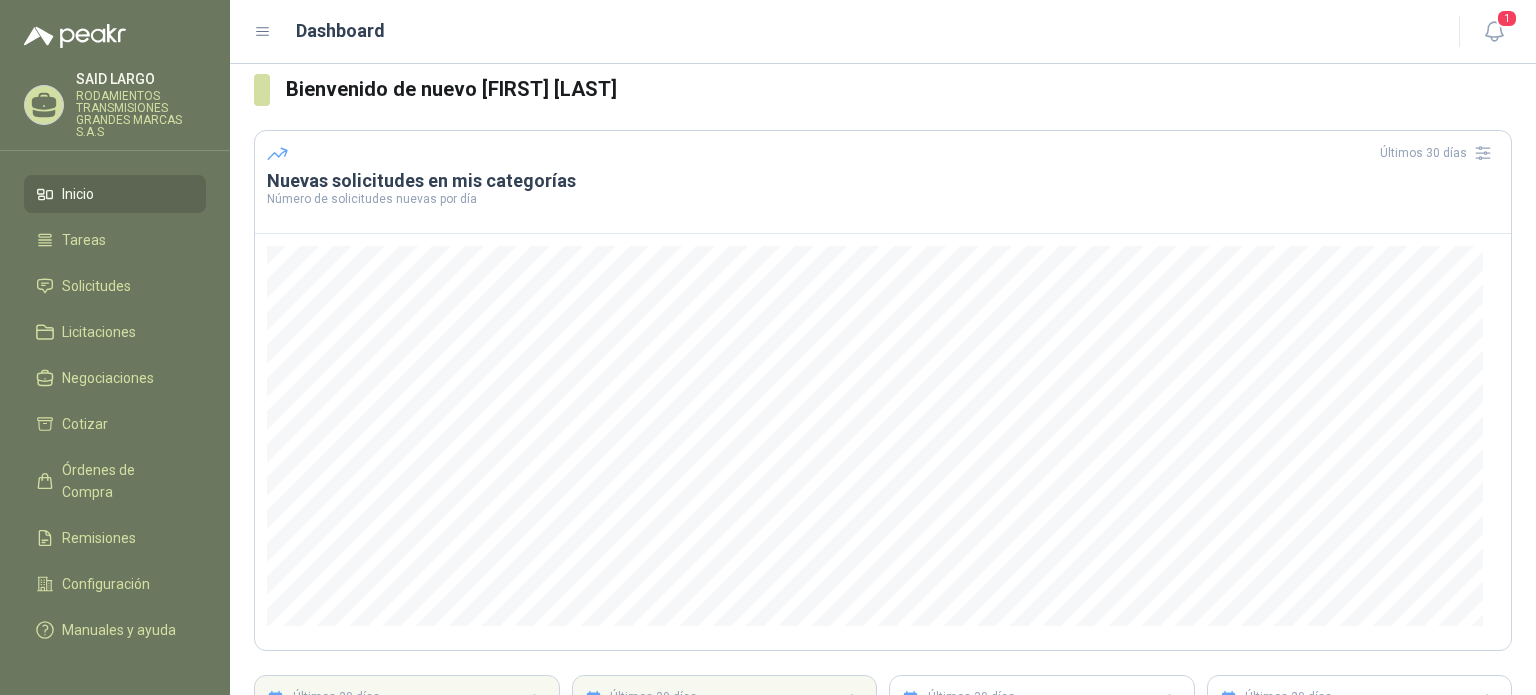scroll, scrollTop: 0, scrollLeft: 0, axis: both 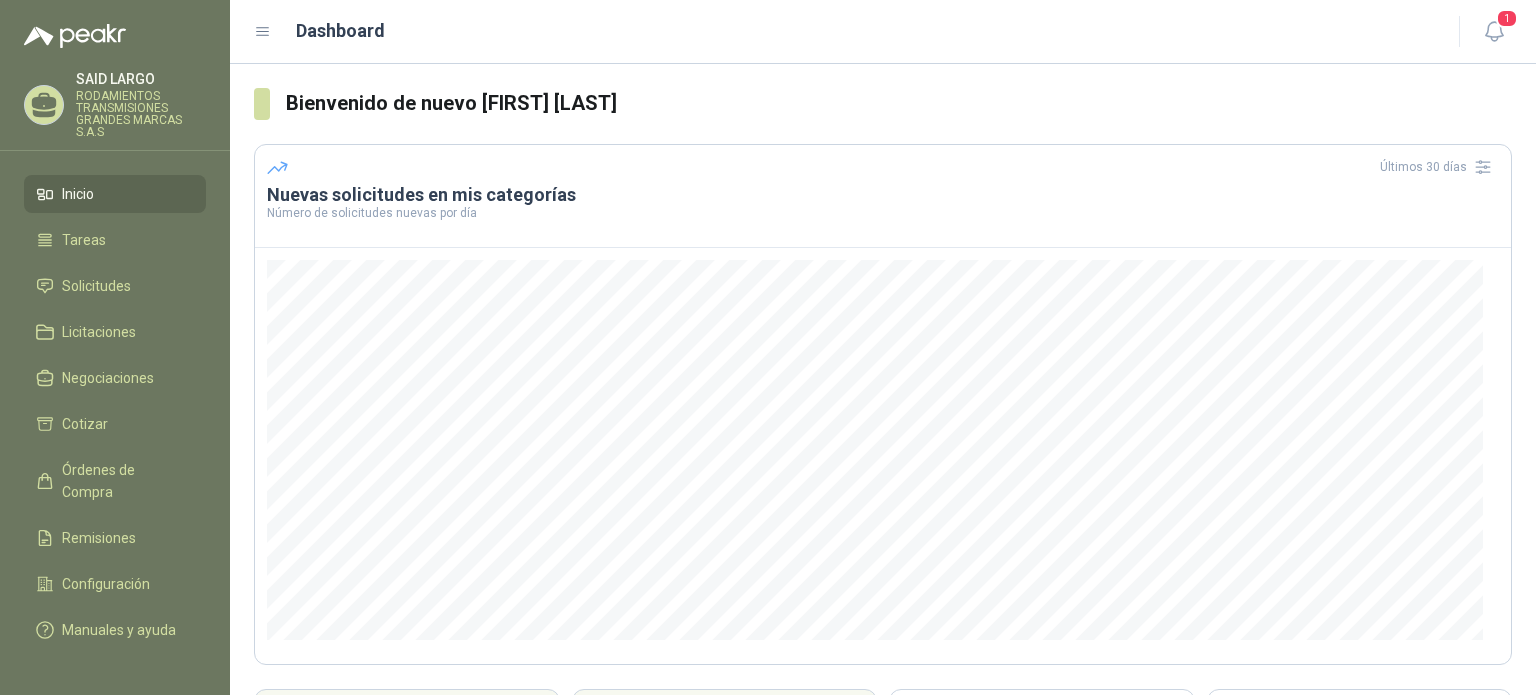 click at bounding box center (263, 32) 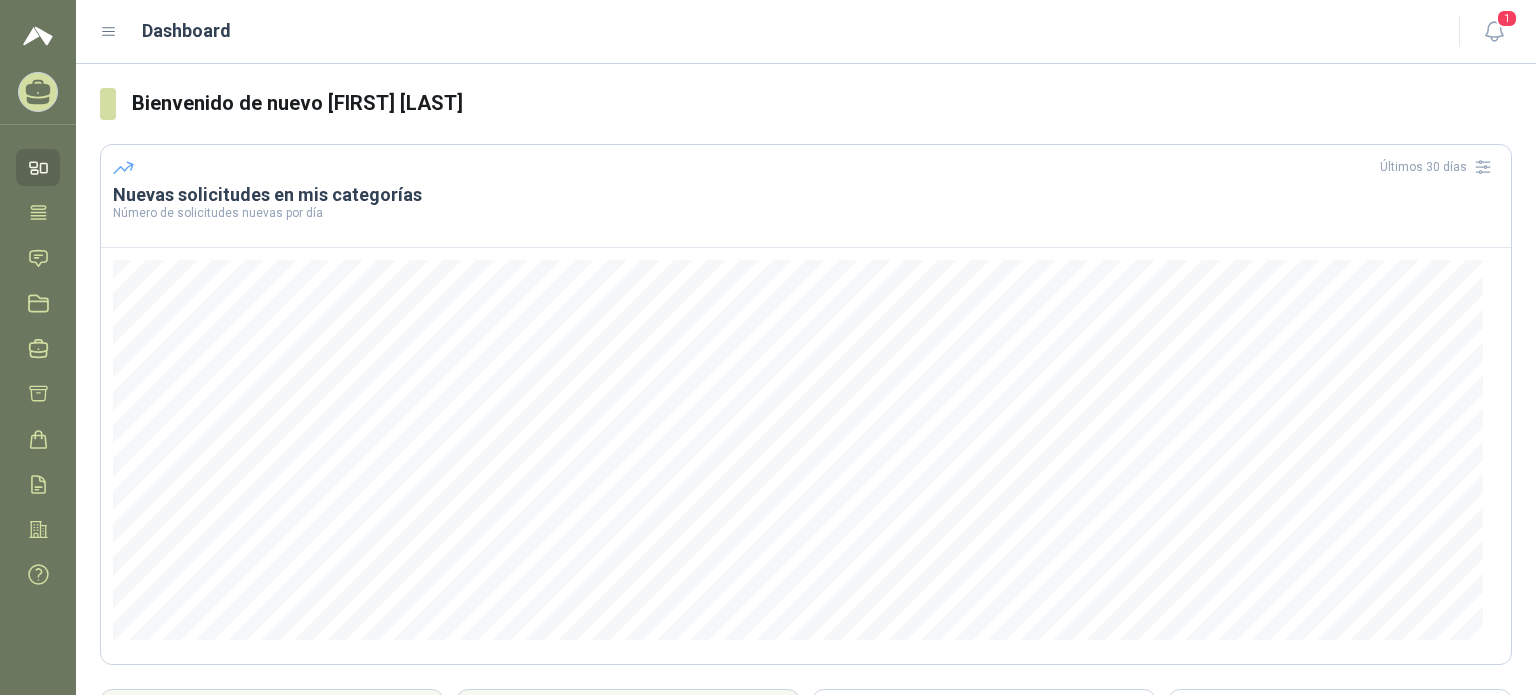 click at bounding box center (109, 32) 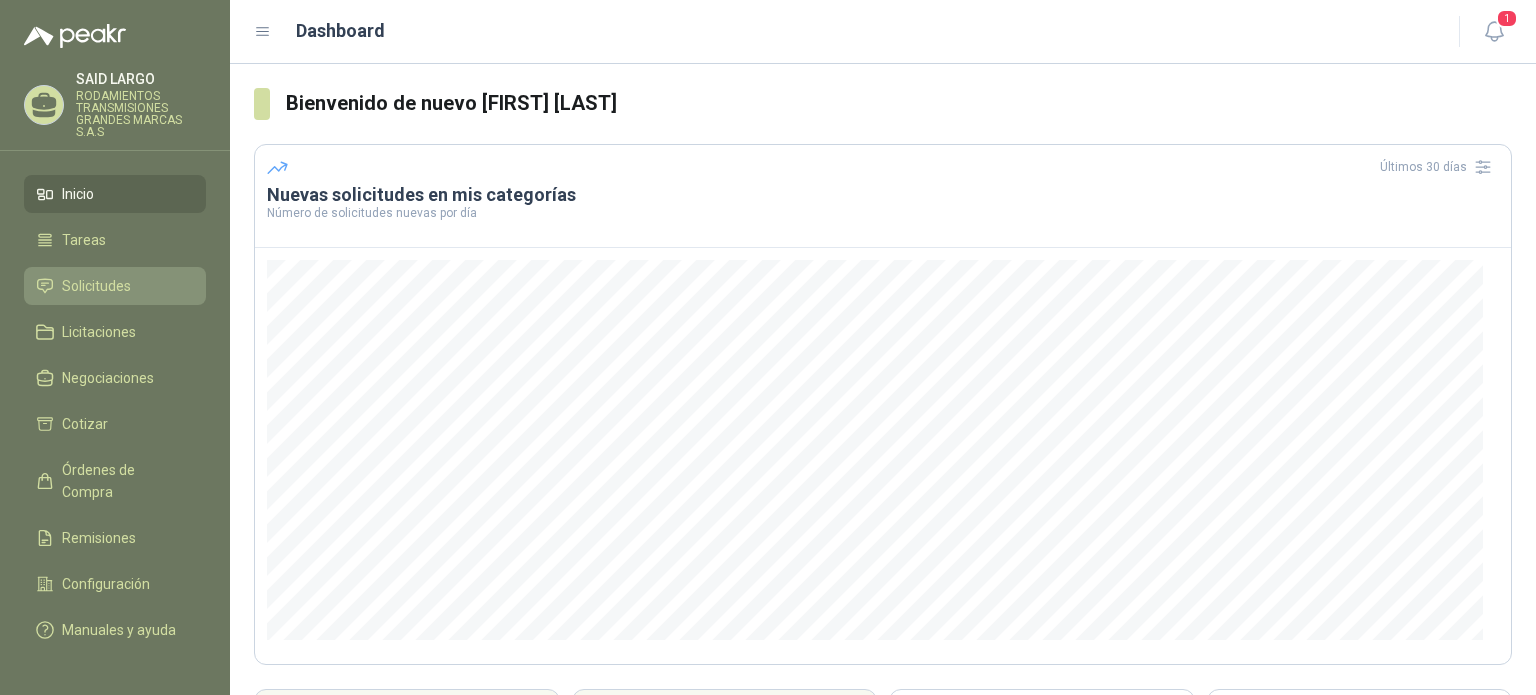 click on "Solicitudes" at bounding box center [96, 286] 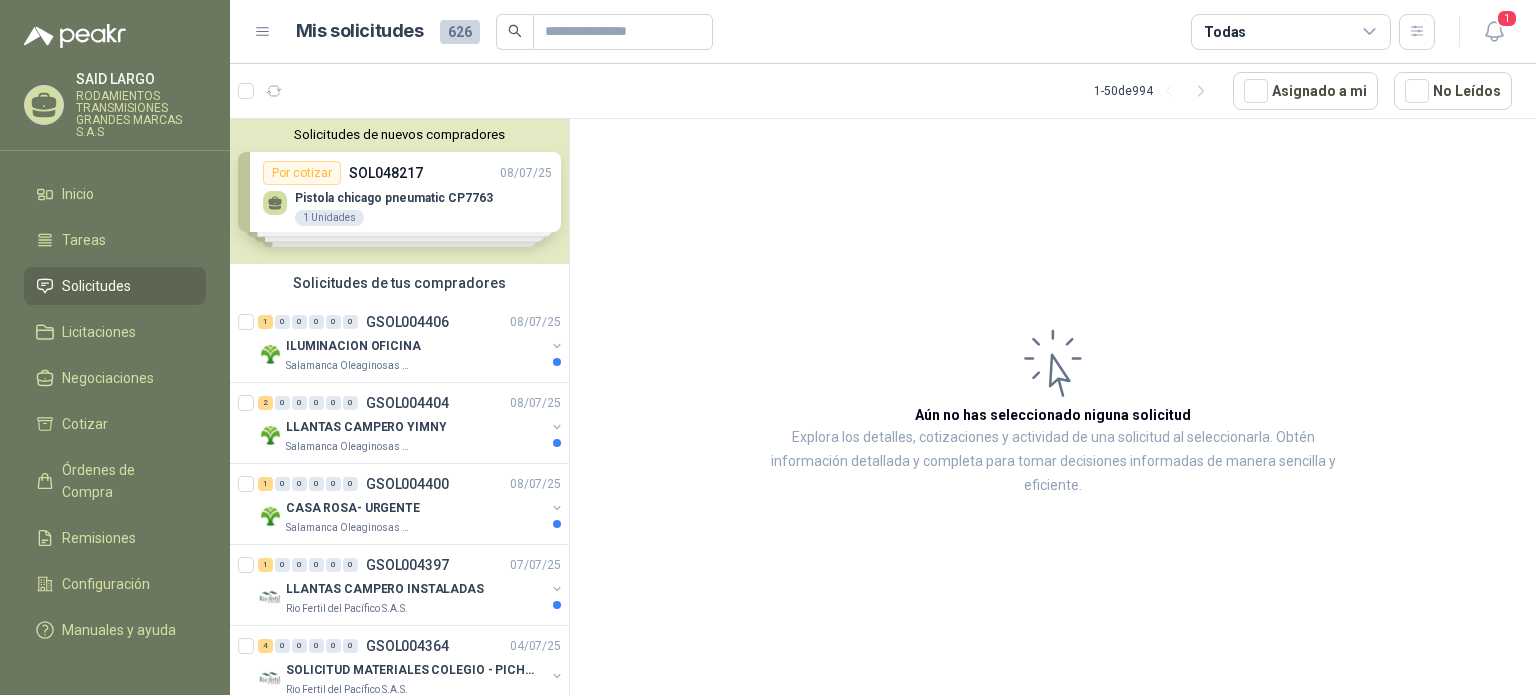 click on "Solicitudes de nuevos compradores Por cotizar SOL048217 [DATE]   Pistola chicago pneumatic CP7763 1   Unidades Por cotizar SOL048156 [DATE]   ACT-MOTOR TRIF 1LE0143-1CC06 4HP 1   Unidades Por cotizar SOL048157 [DATE]   ACT- MOTOR 3.6HP/1150RPM/220V TRIFASICO 1   Unidades Por cotizar SOL048153 [DATE]   LAMINA HIERRO 3/4" 4 X 8                 1   UND  ¿Quieres recibir  cientos de solicitudes de compra  como estas todos los días? Agenda una reunión" at bounding box center [399, 191] 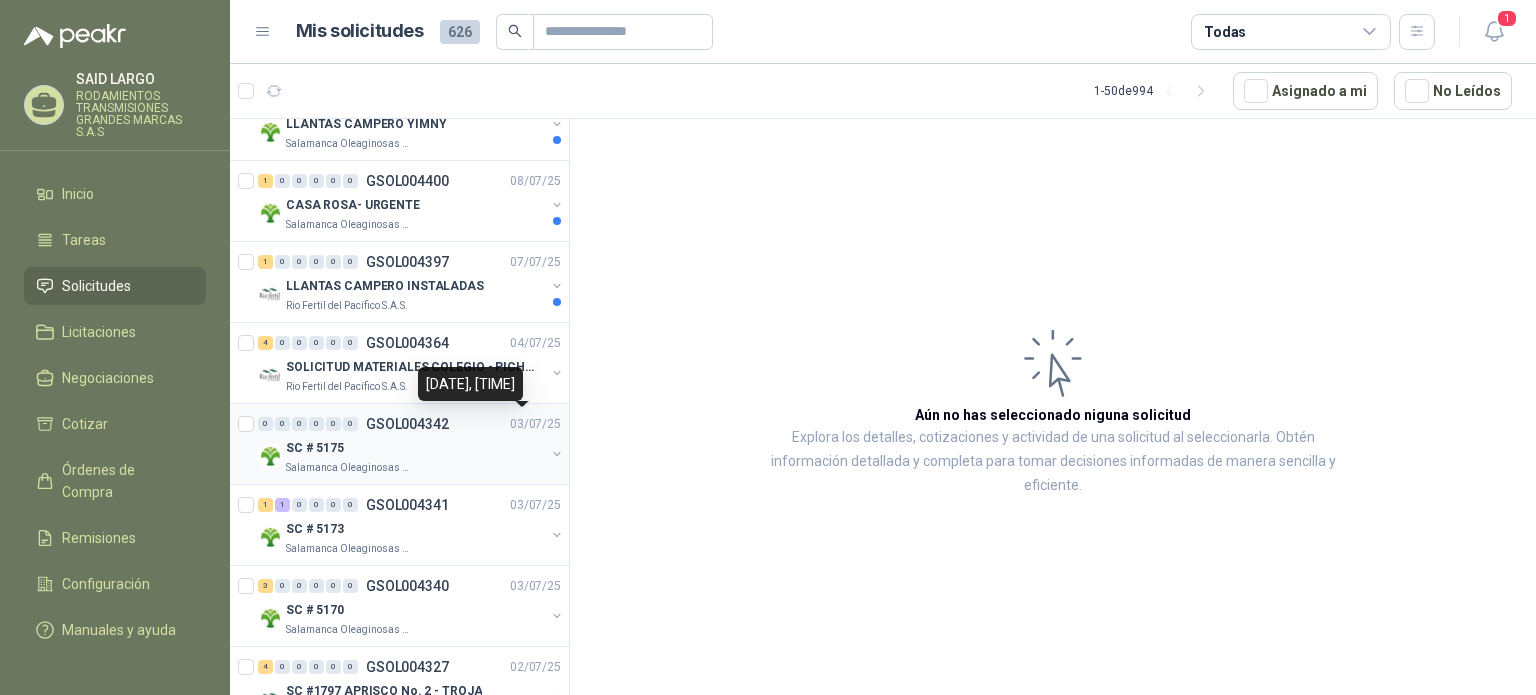 scroll, scrollTop: 700, scrollLeft: 0, axis: vertical 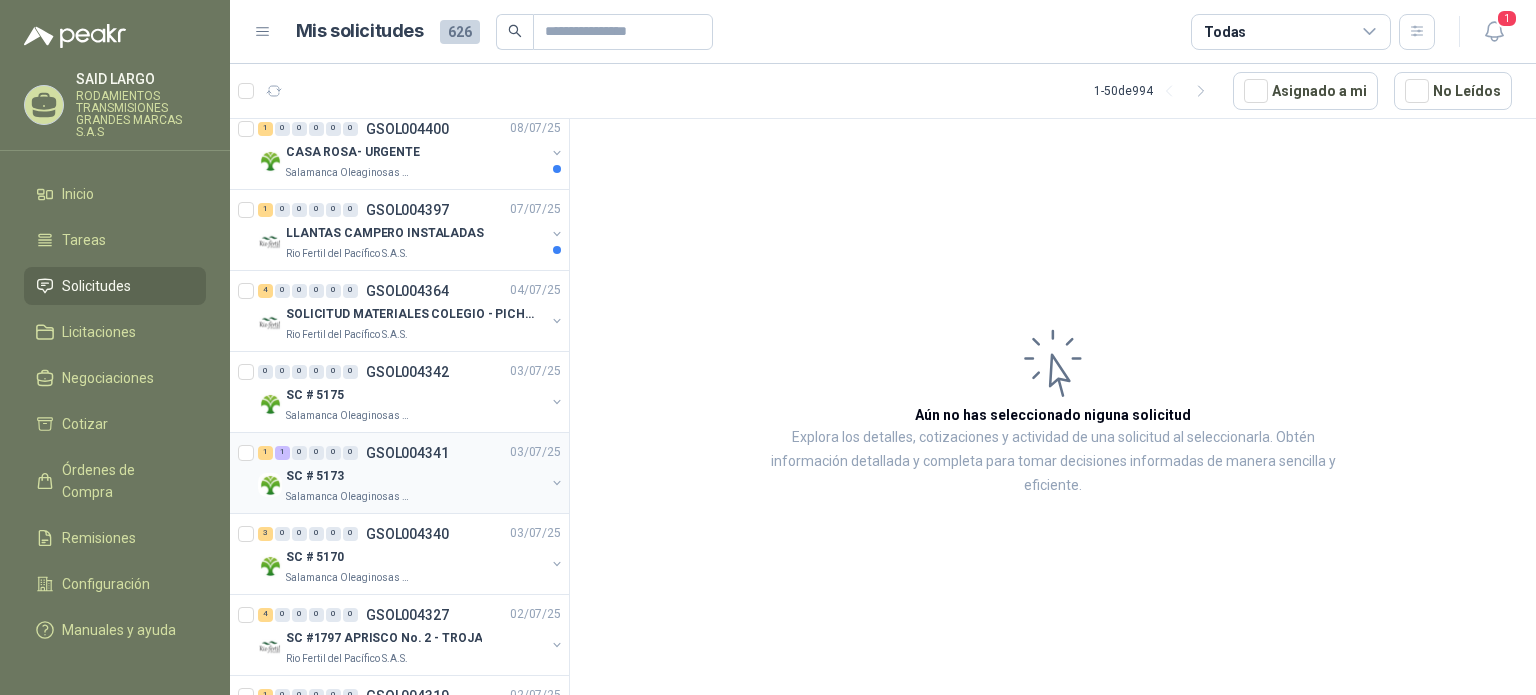 click on "GSOL004341" at bounding box center (407, 453) 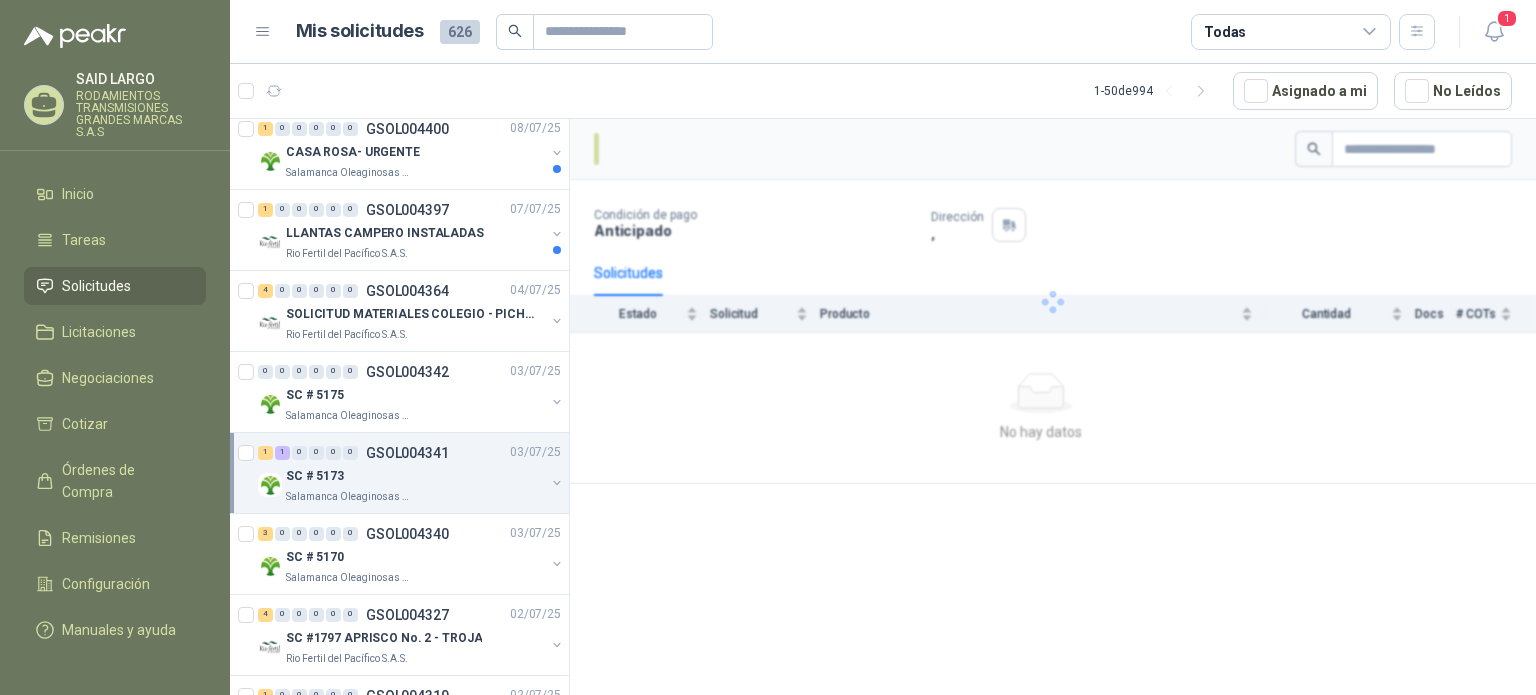 click on "GSOL004341" at bounding box center (407, 453) 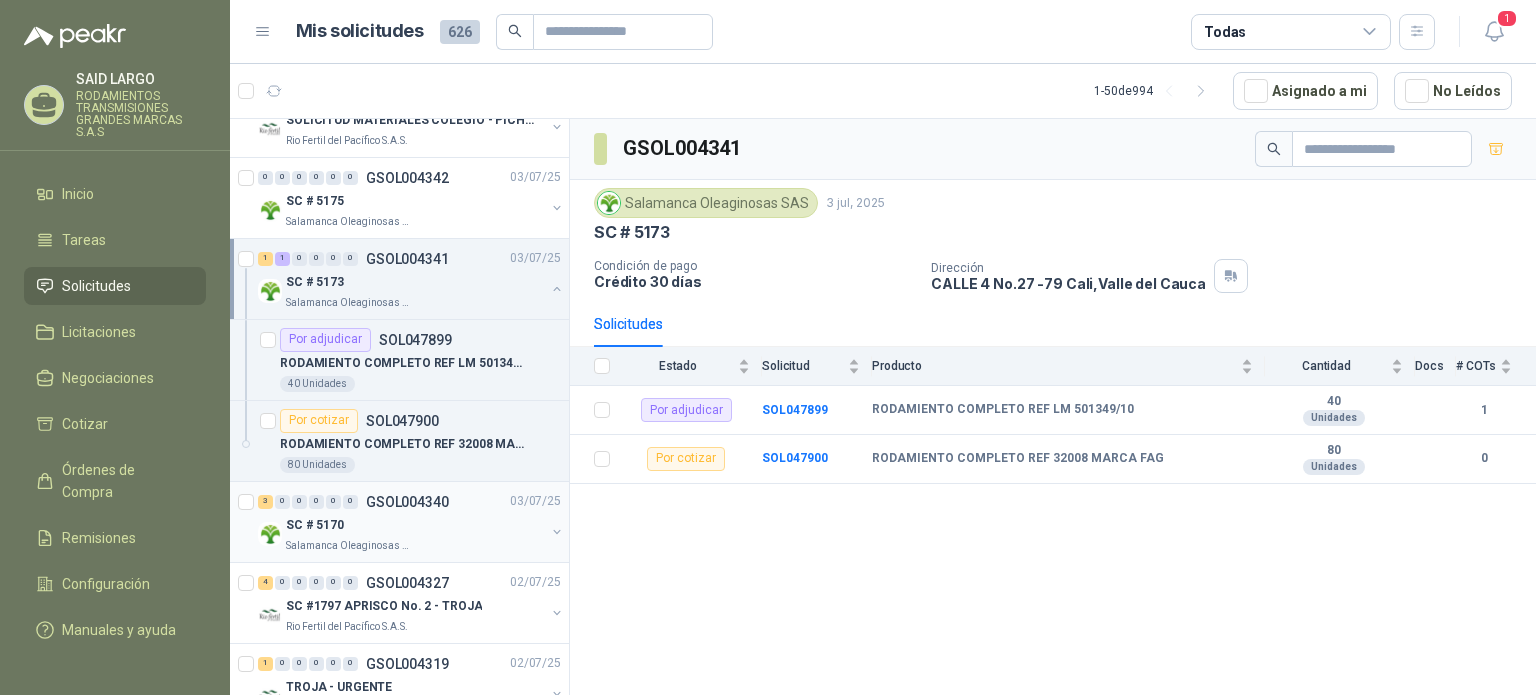 scroll, scrollTop: 900, scrollLeft: 0, axis: vertical 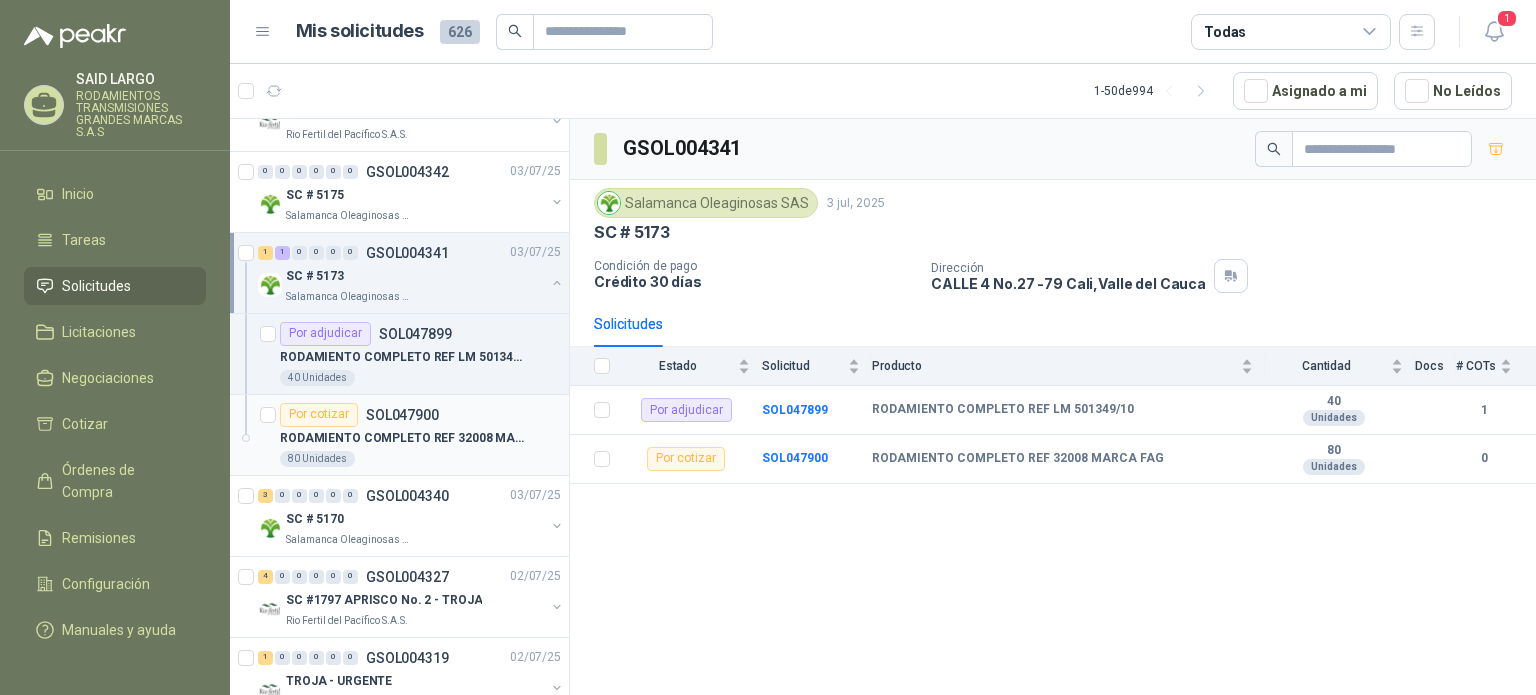 click on "SOL047900" at bounding box center (402, 415) 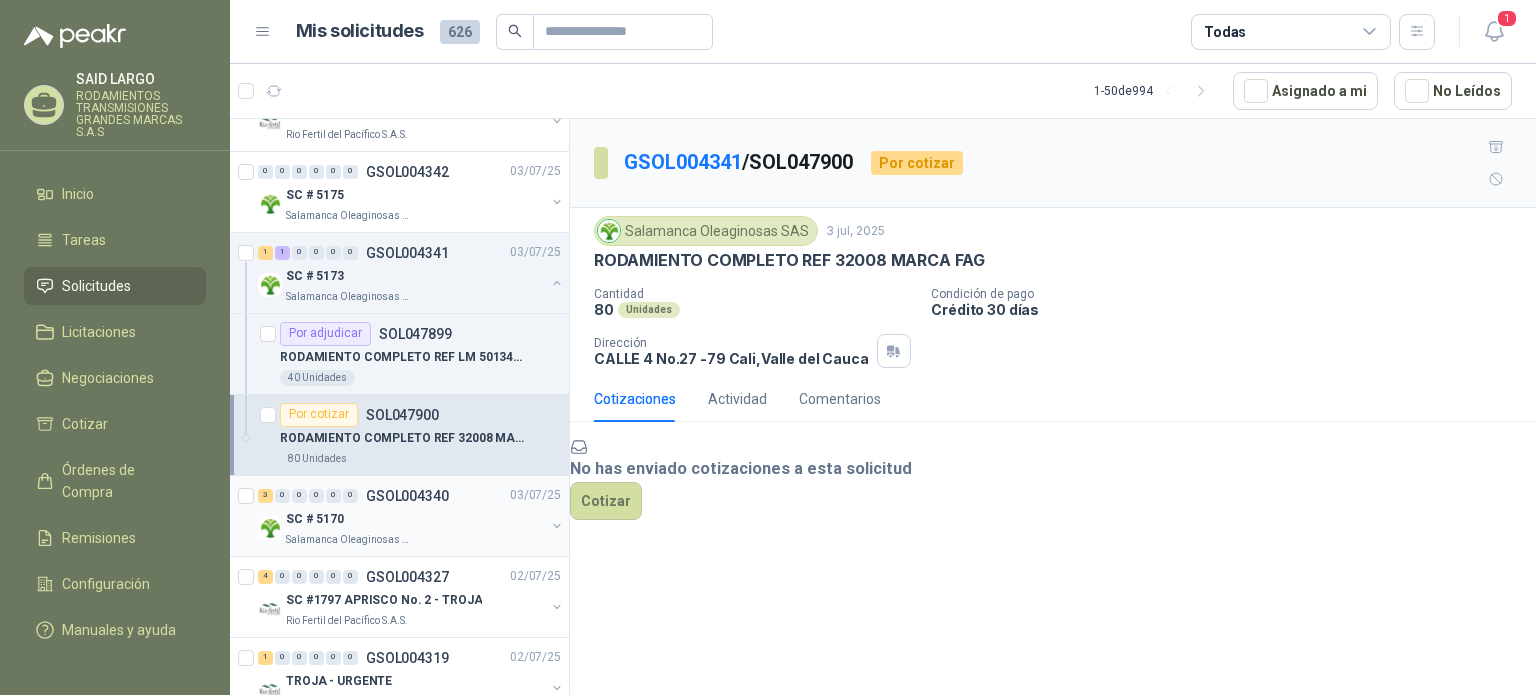 click on "GSOL004340" at bounding box center [407, 496] 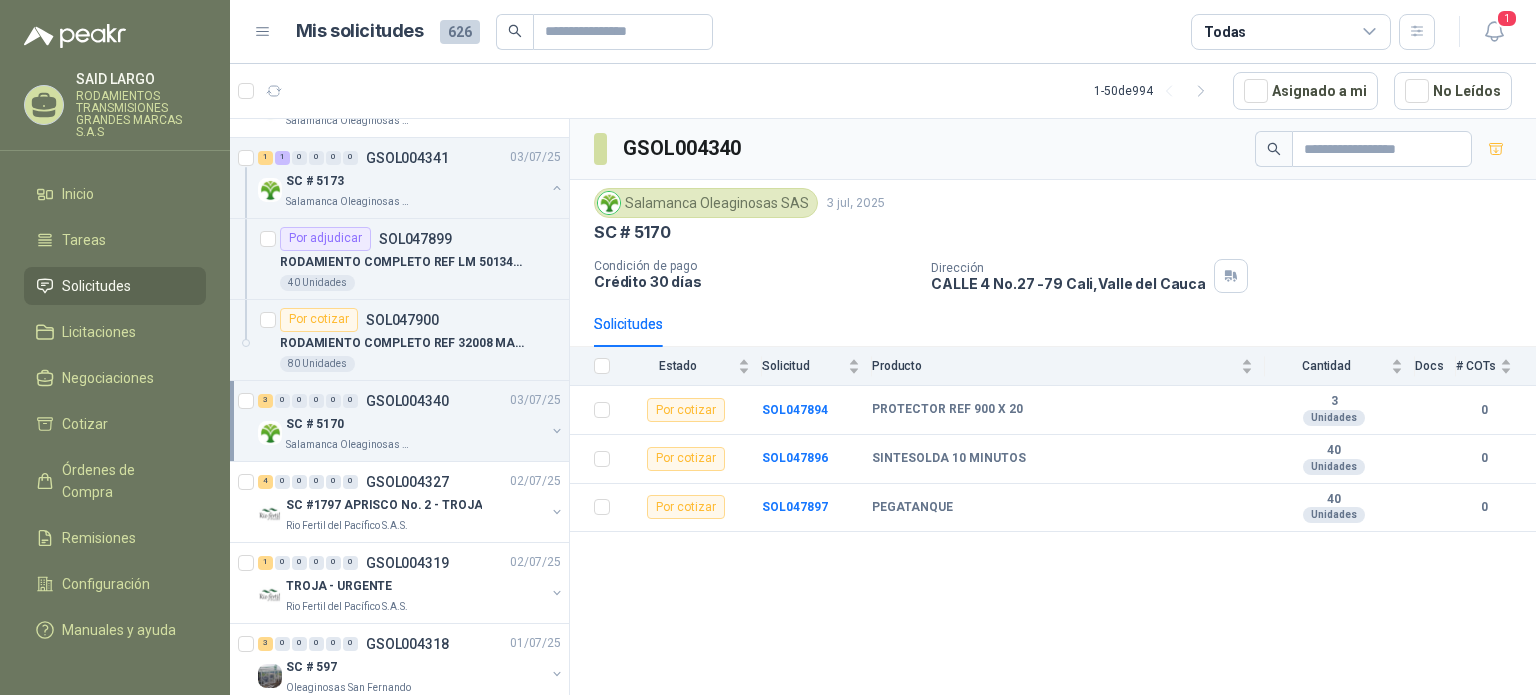 scroll, scrollTop: 1000, scrollLeft: 0, axis: vertical 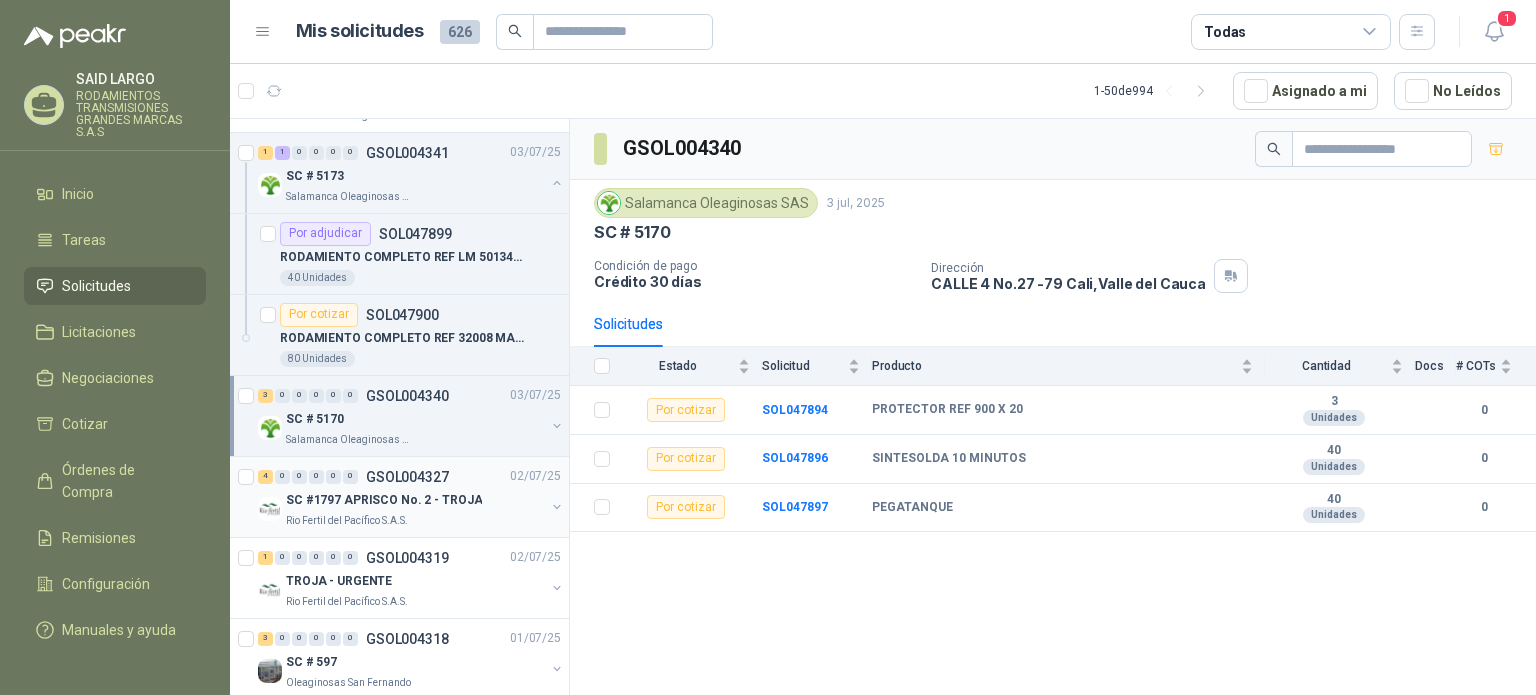 click on "GSOL004327" at bounding box center (407, 477) 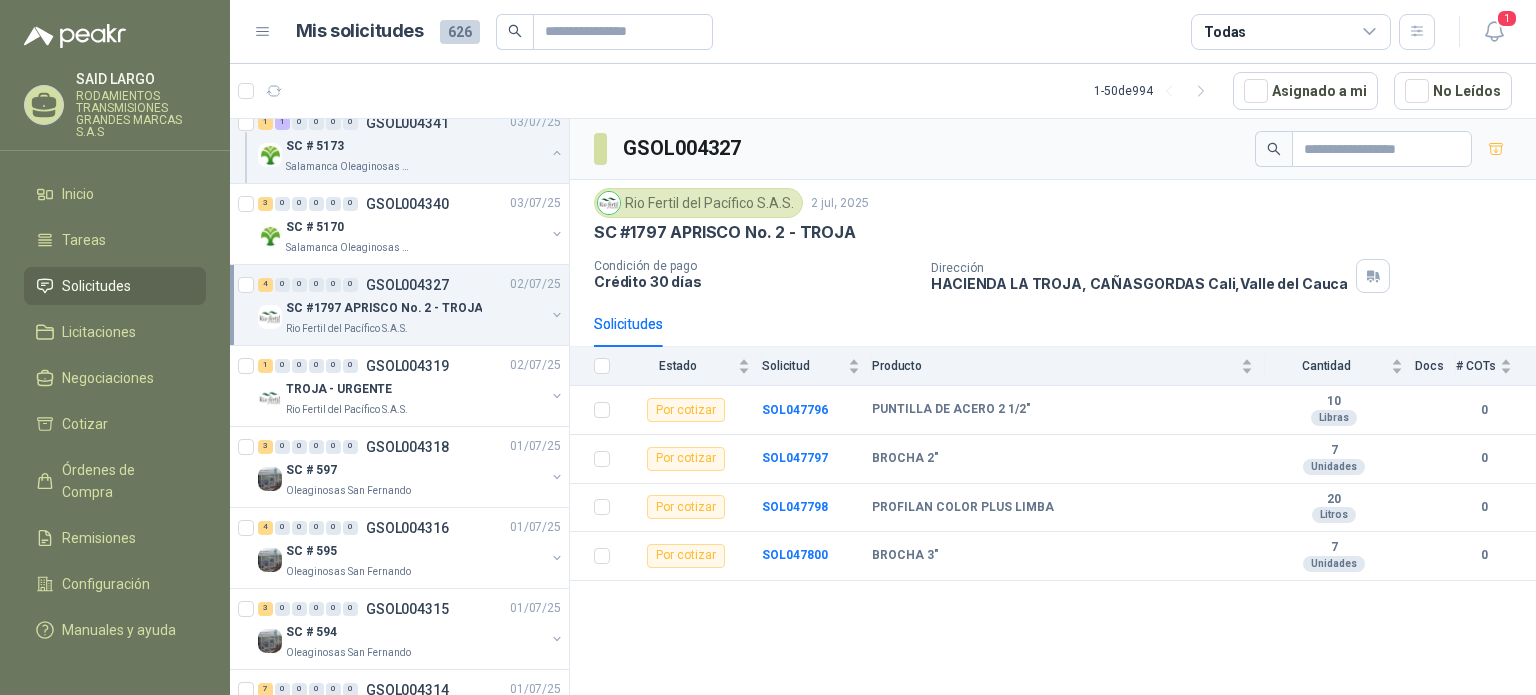 scroll, scrollTop: 1200, scrollLeft: 0, axis: vertical 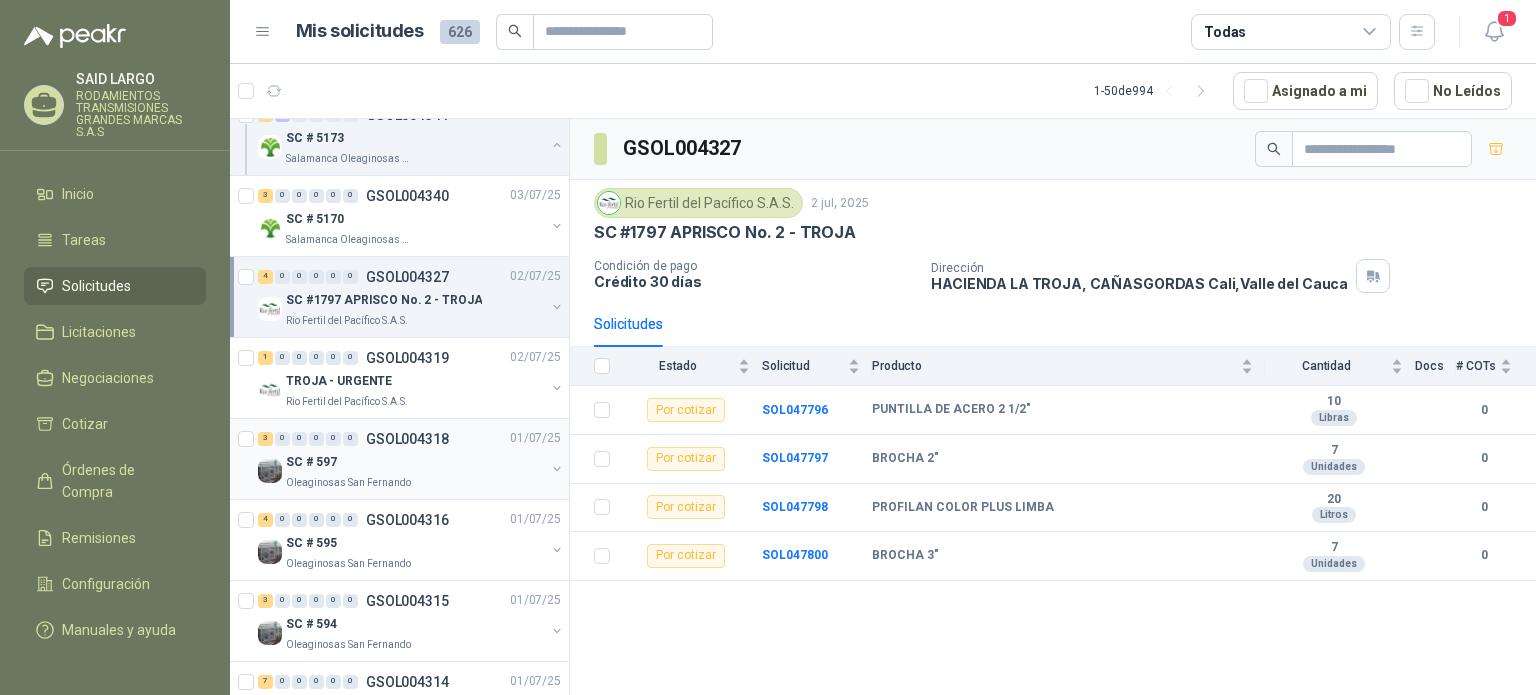 click on "3   0   0   0   0   0   GSOL004318 [DATE]" at bounding box center (411, 439) 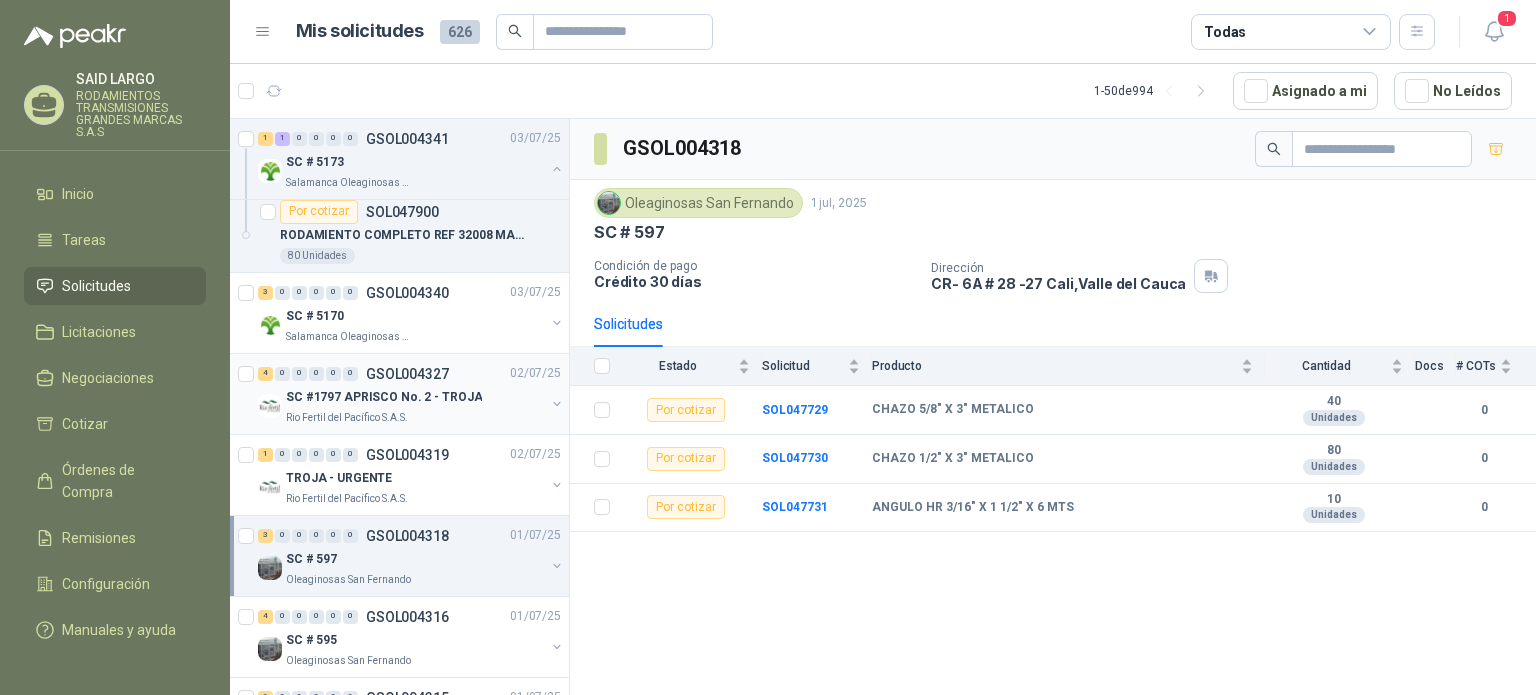 scroll, scrollTop: 1100, scrollLeft: 0, axis: vertical 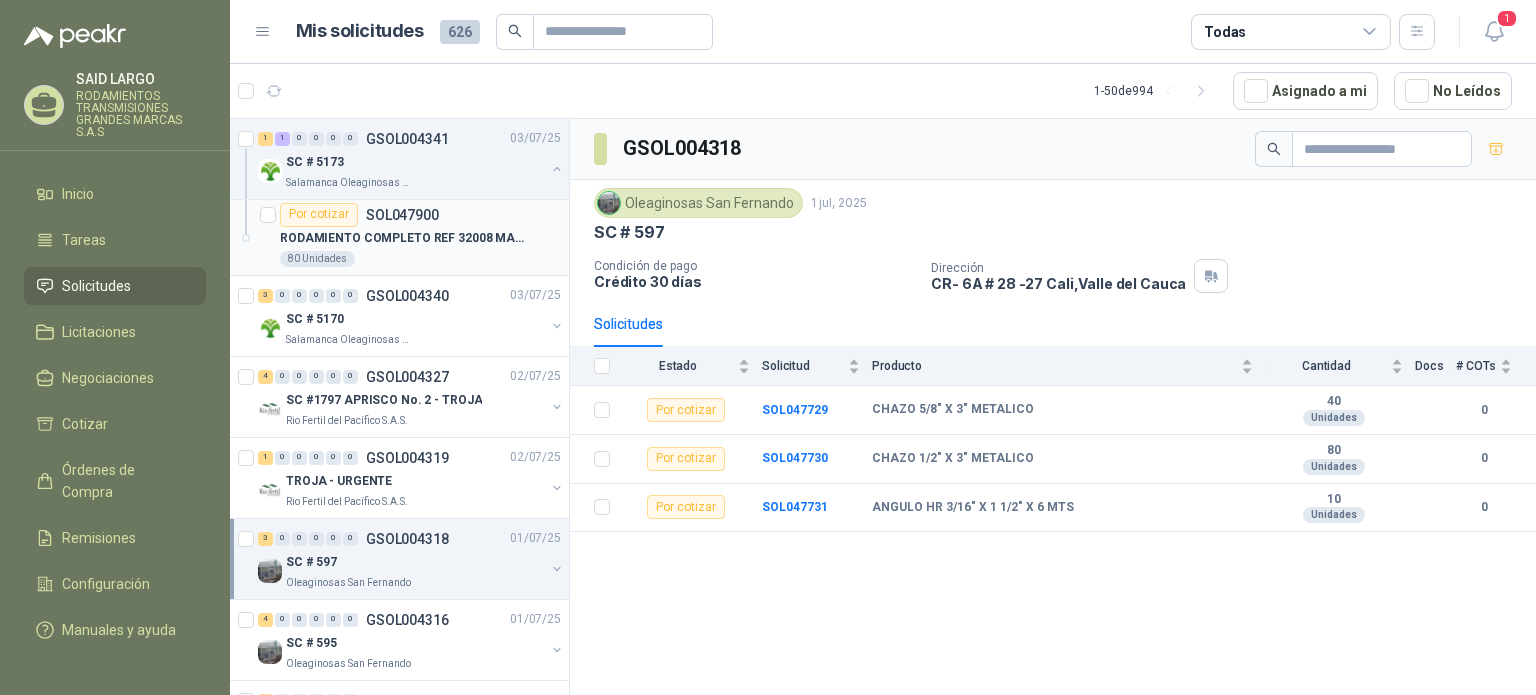 click on "RODAMIENTO COMPLETO REF 32008 MARCA FAG" at bounding box center (404, 238) 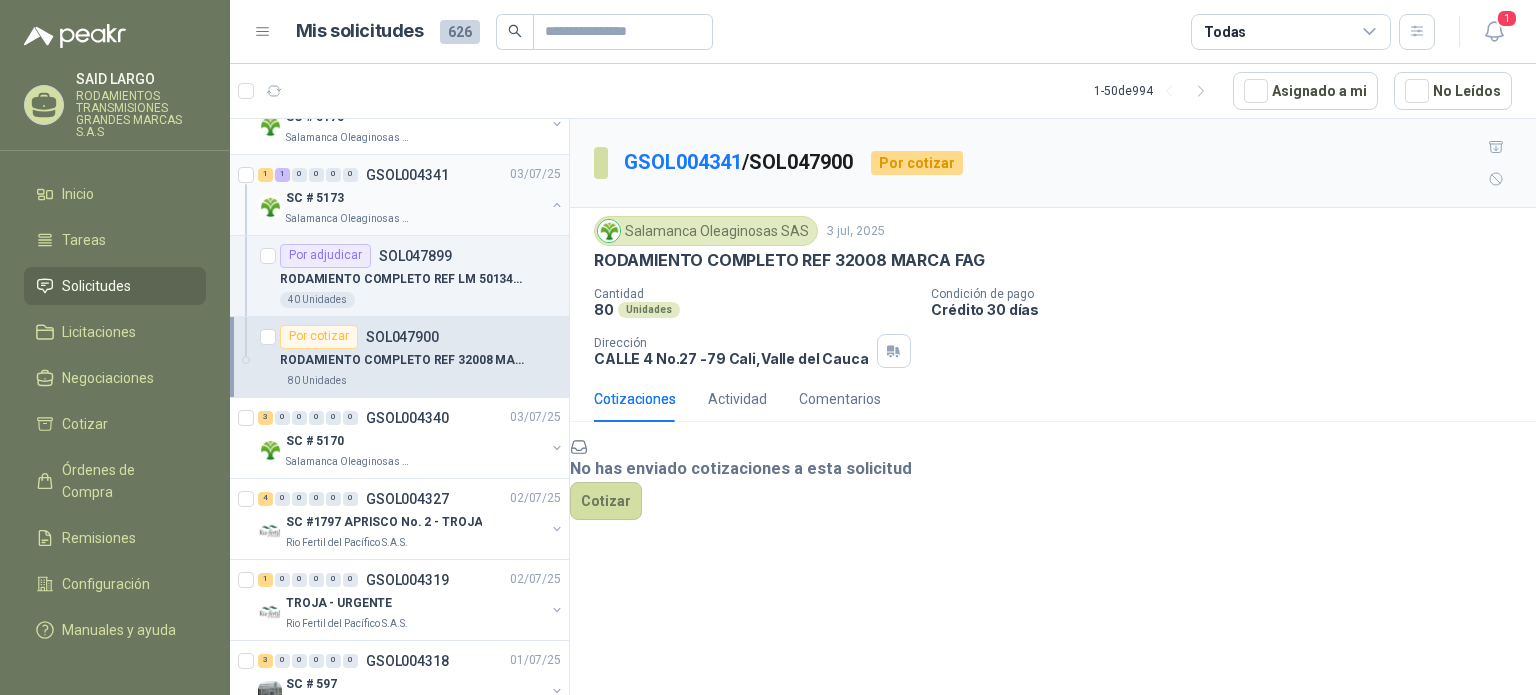 scroll, scrollTop: 900, scrollLeft: 0, axis: vertical 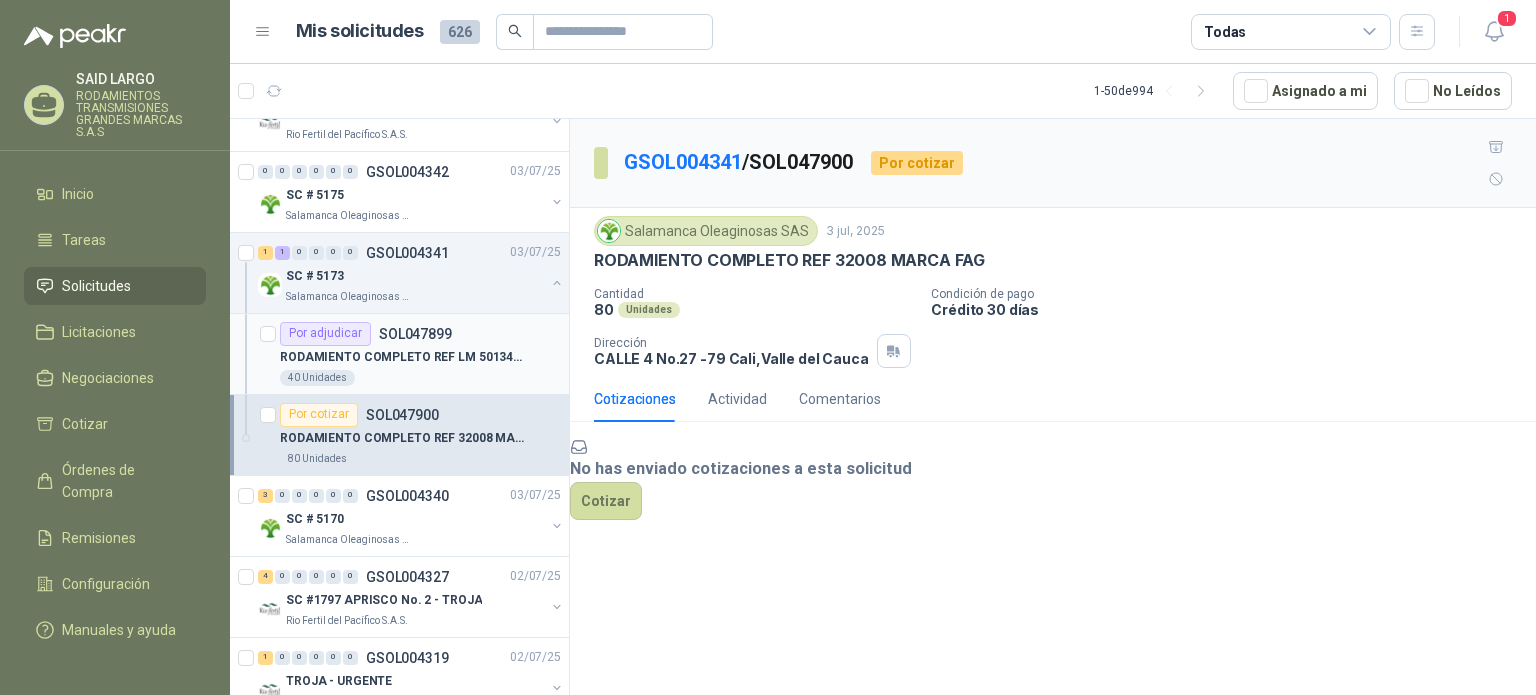 click on "SOL047899" at bounding box center [415, 334] 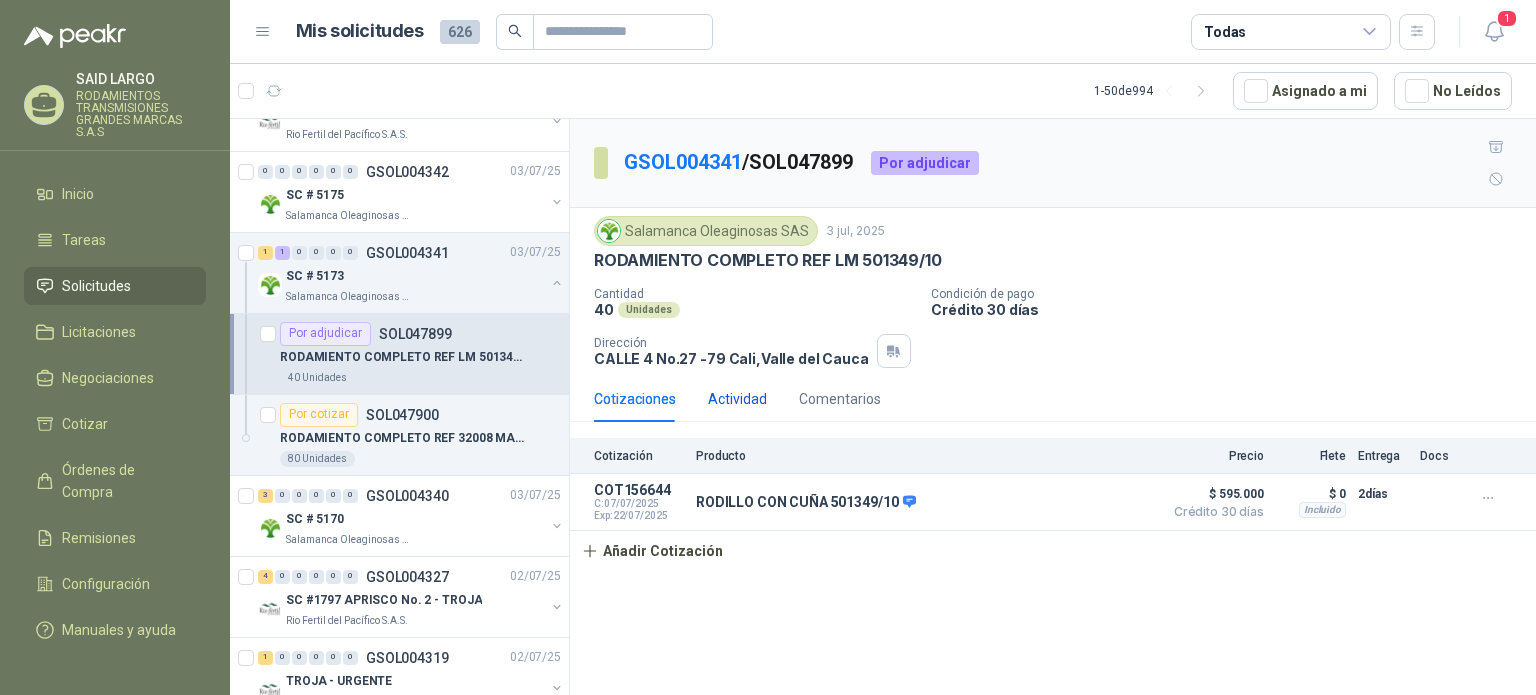 click on "Actividad" at bounding box center (737, 399) 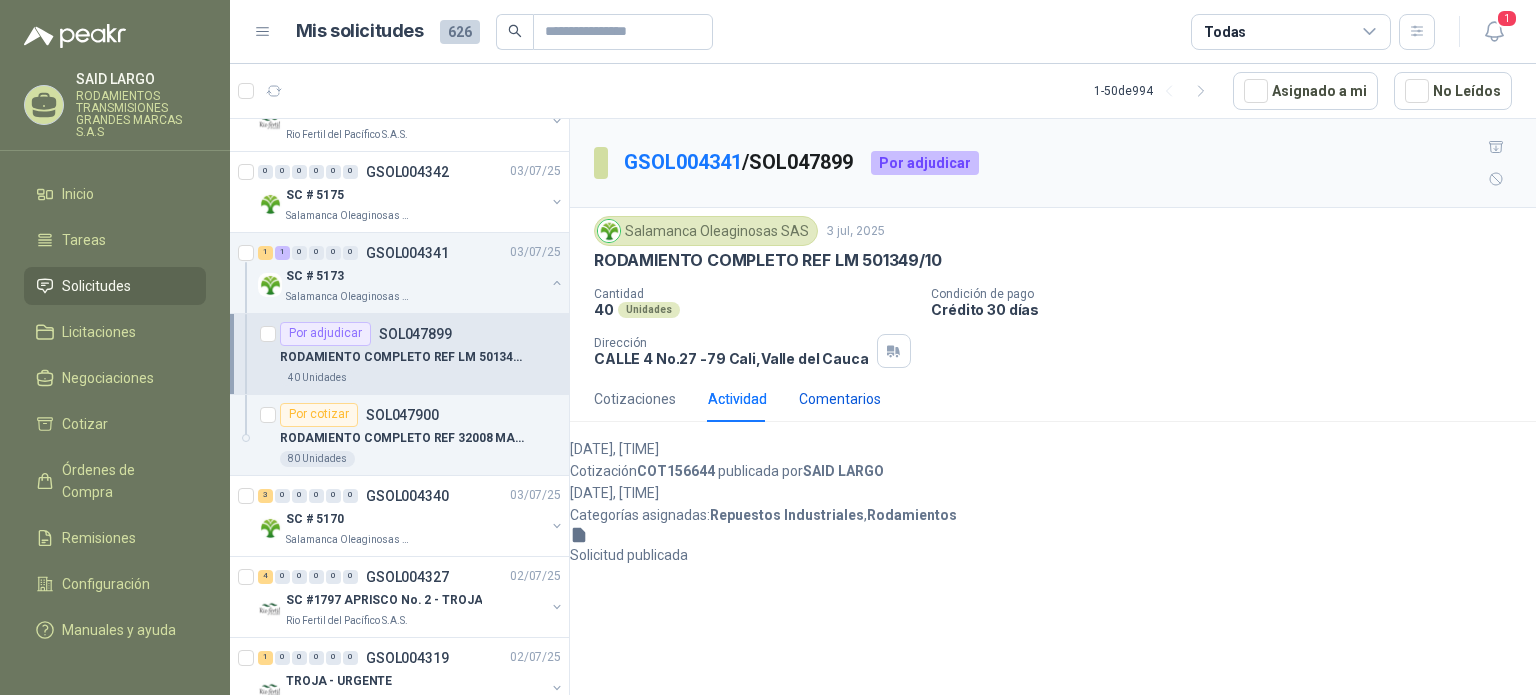 click on "Comentarios" at bounding box center [840, 399] 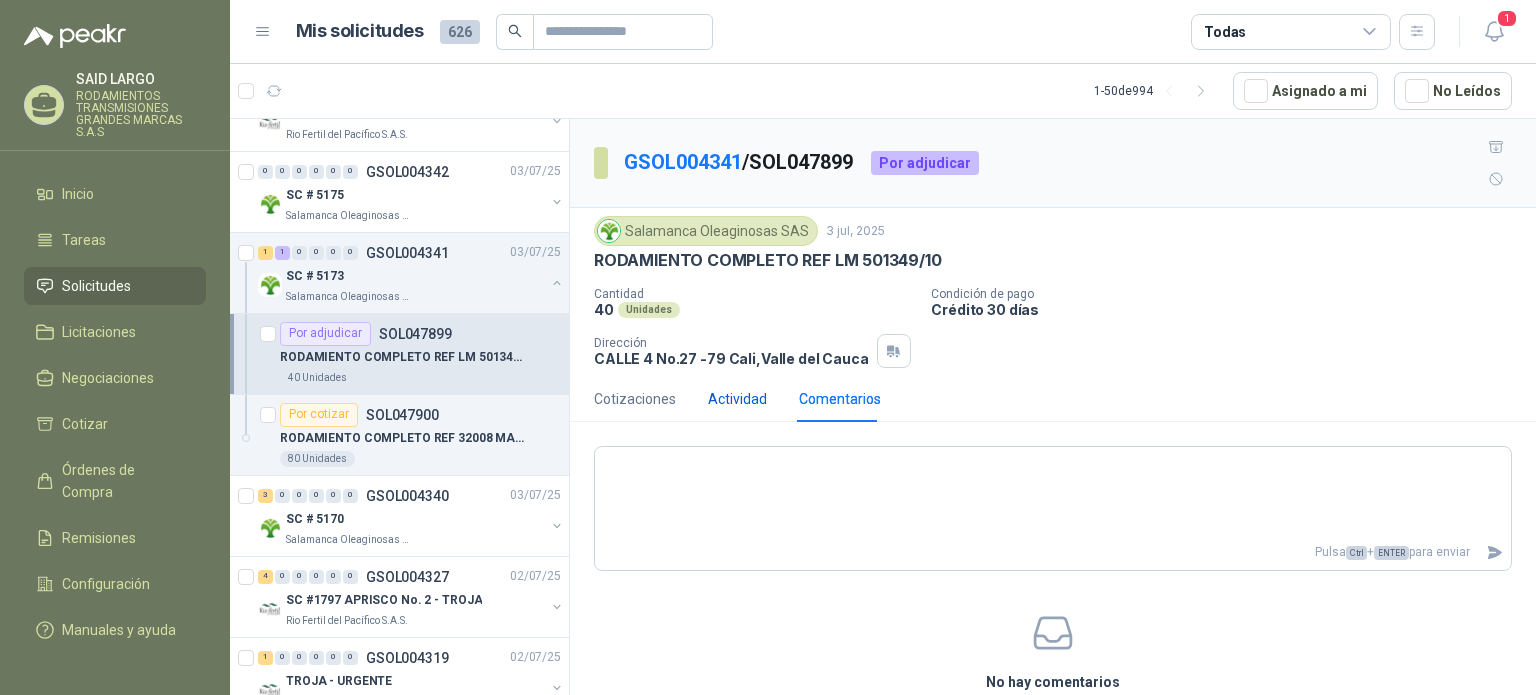 click on "Actividad" at bounding box center [737, 399] 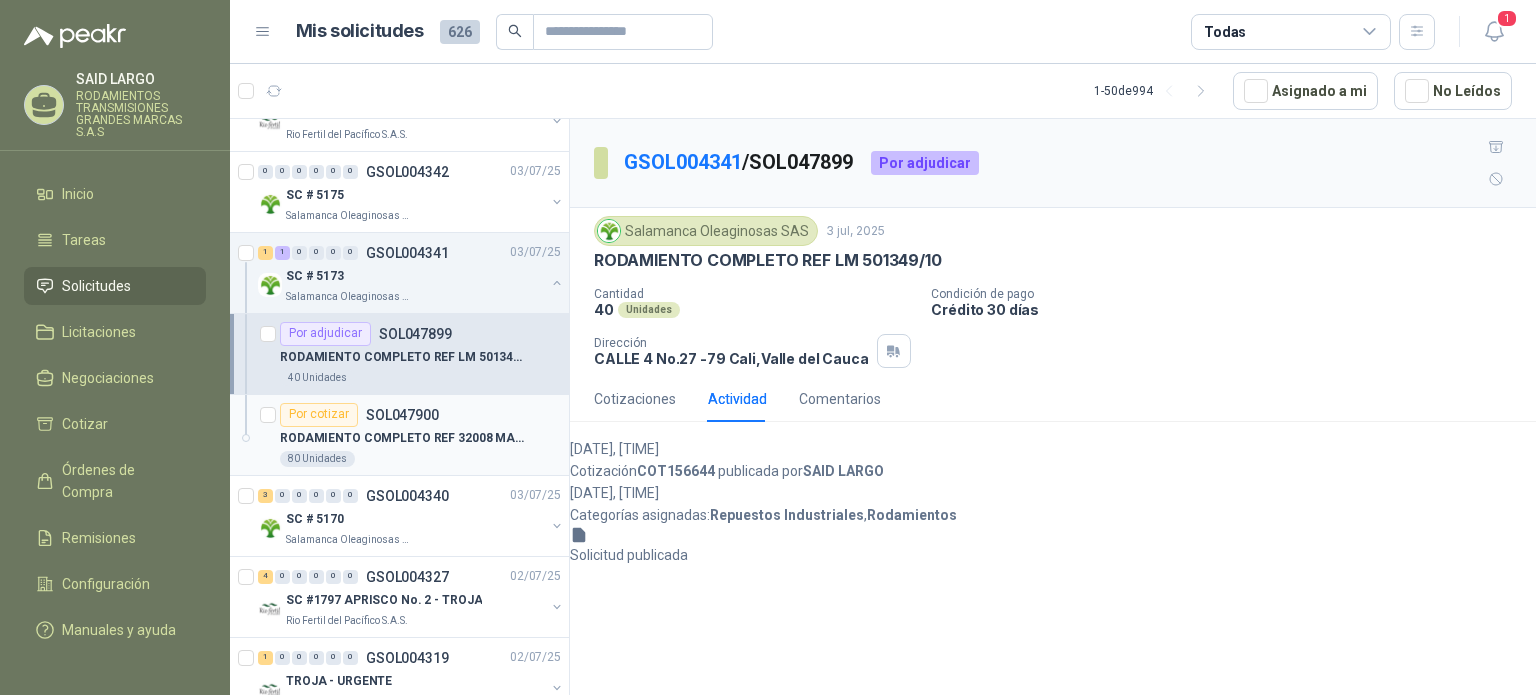 click on "SOL047900" at bounding box center [402, 415] 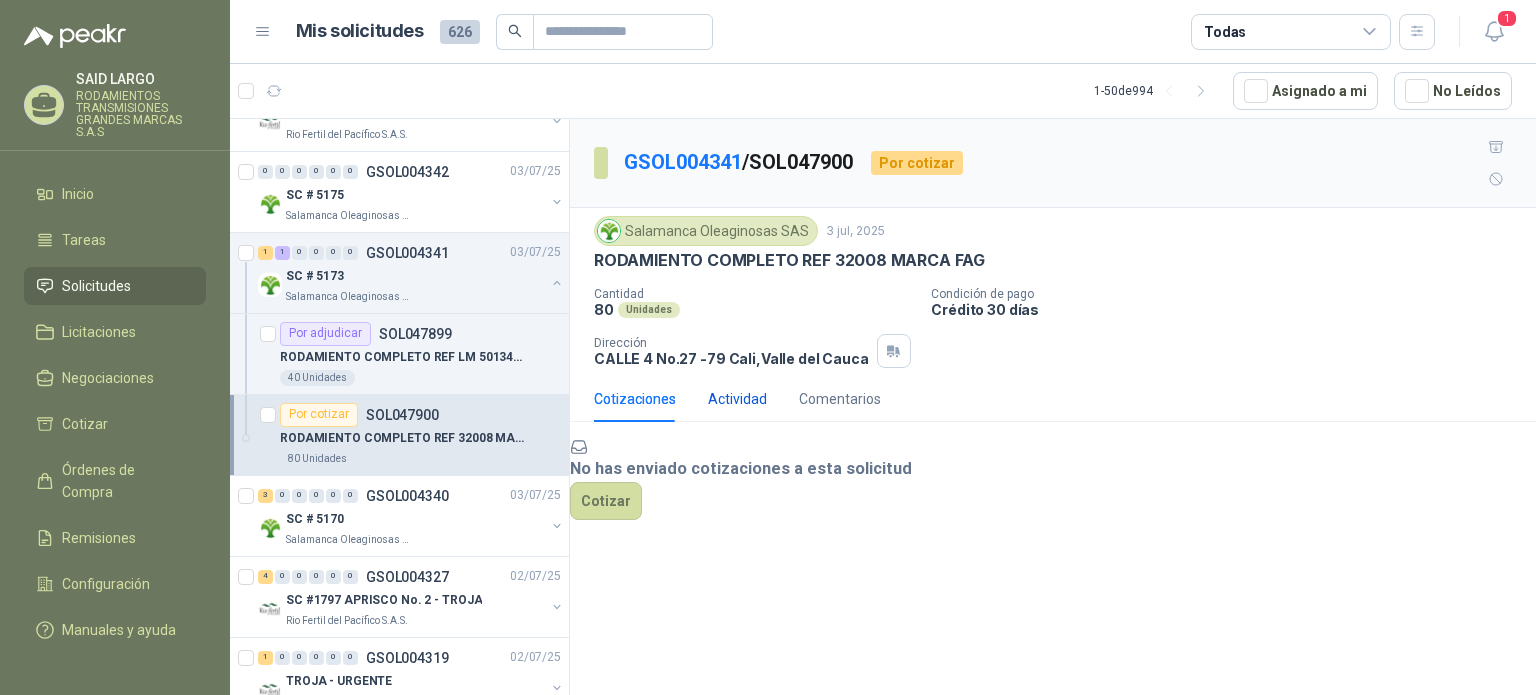 click on "Actividad" at bounding box center [737, 399] 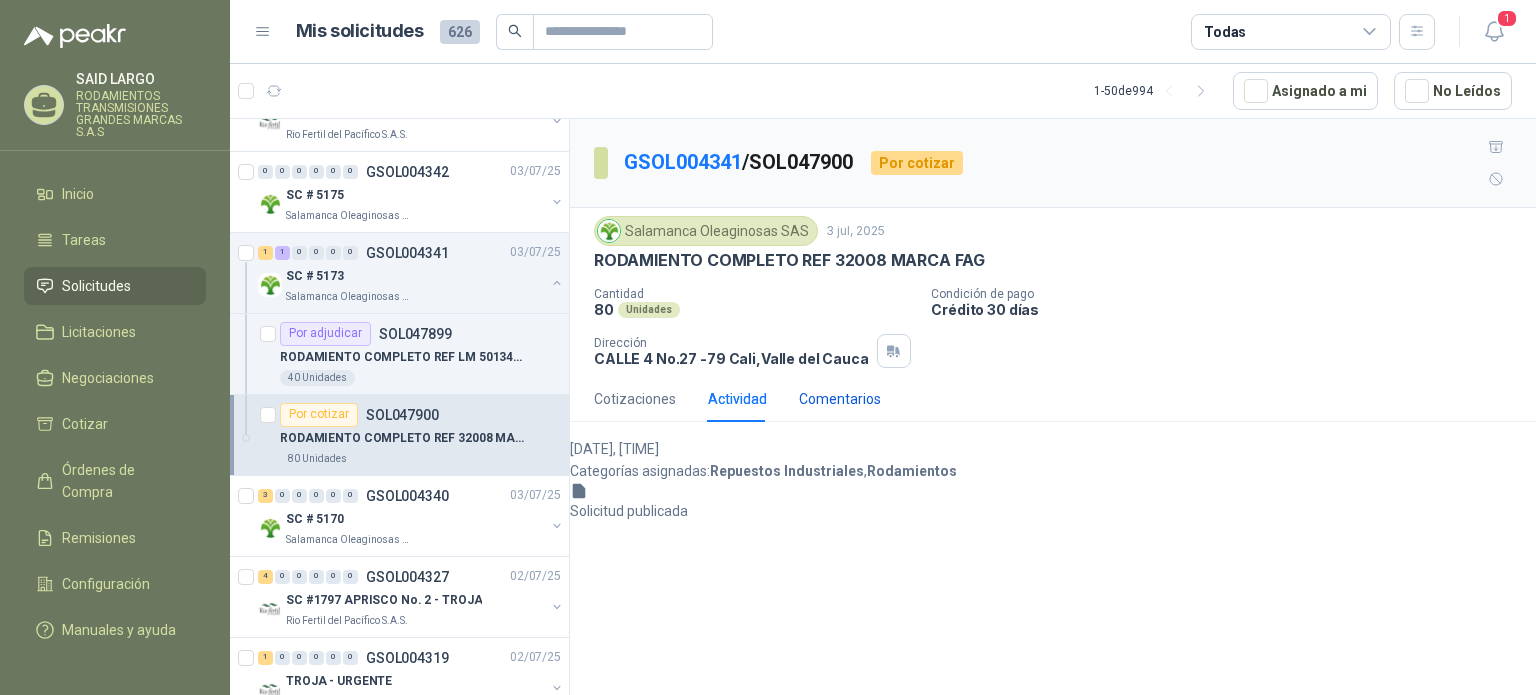 click on "Comentarios" at bounding box center (840, 399) 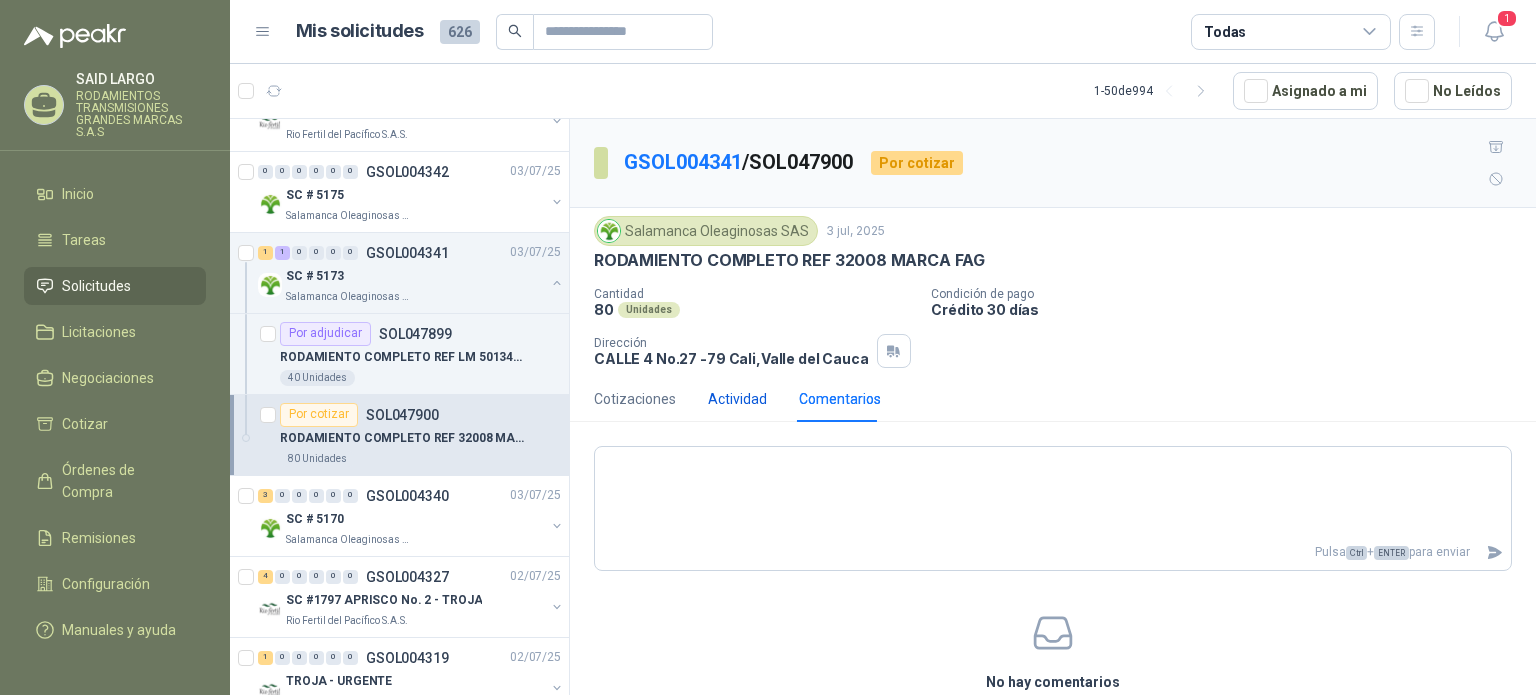 click on "Actividad" at bounding box center (737, 399) 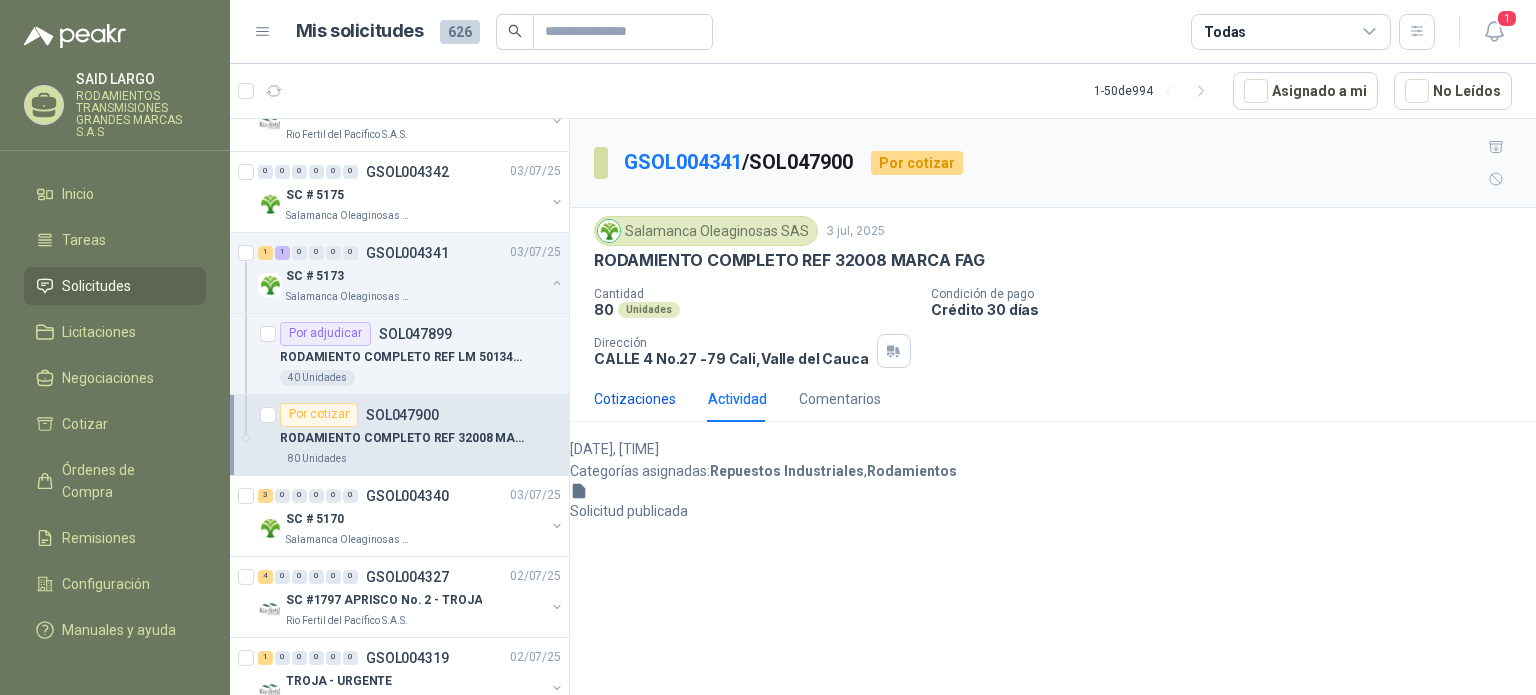 click on "Cotizaciones" at bounding box center [635, 399] 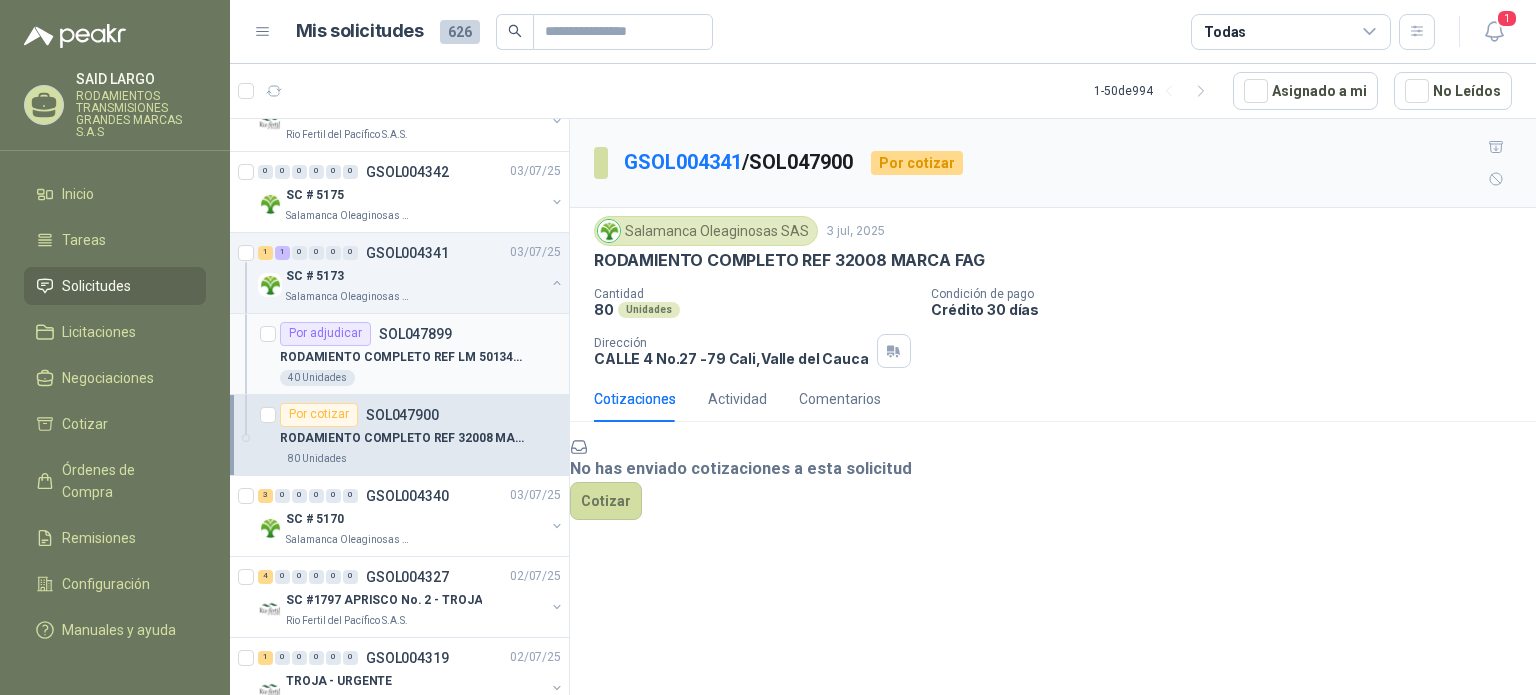 click on "RODAMIENTO COMPLETO REF LM 501349/10" at bounding box center (420, 358) 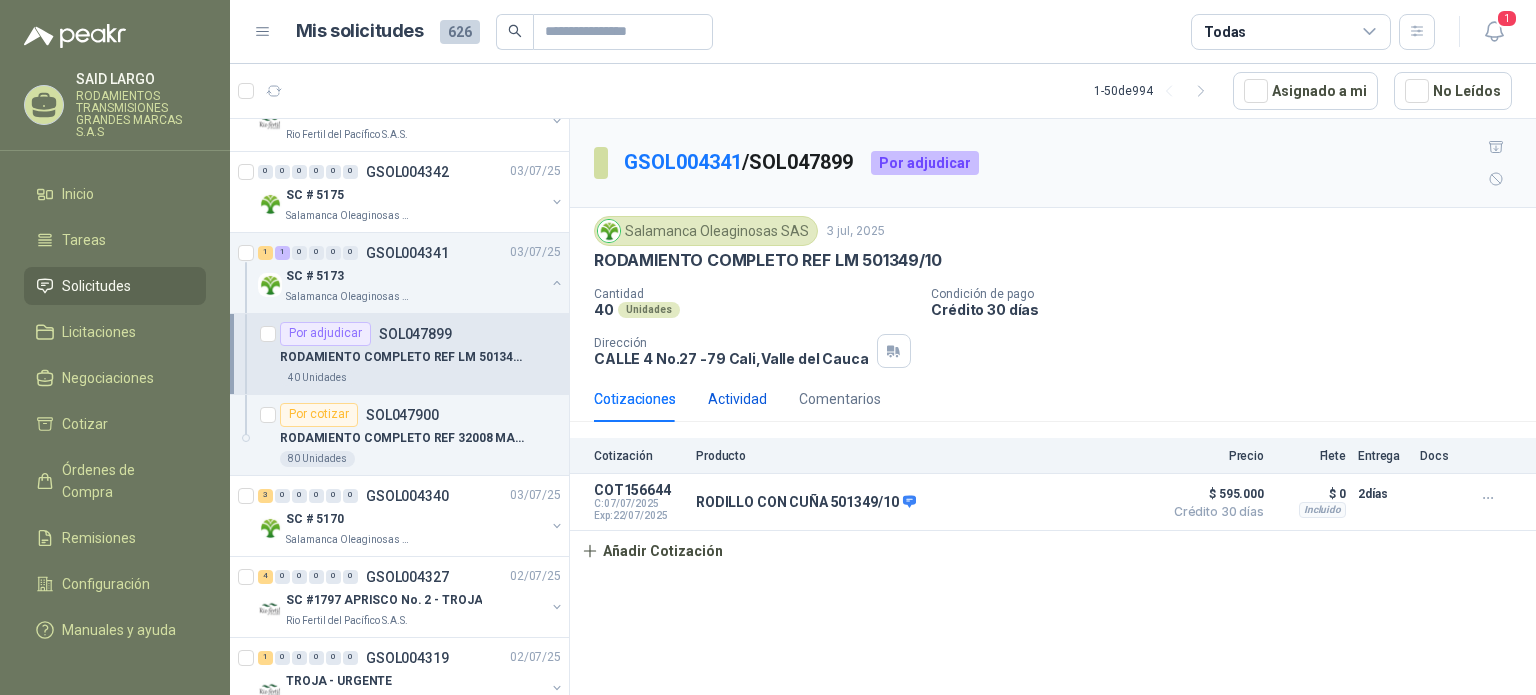 click on "Actividad" at bounding box center [737, 399] 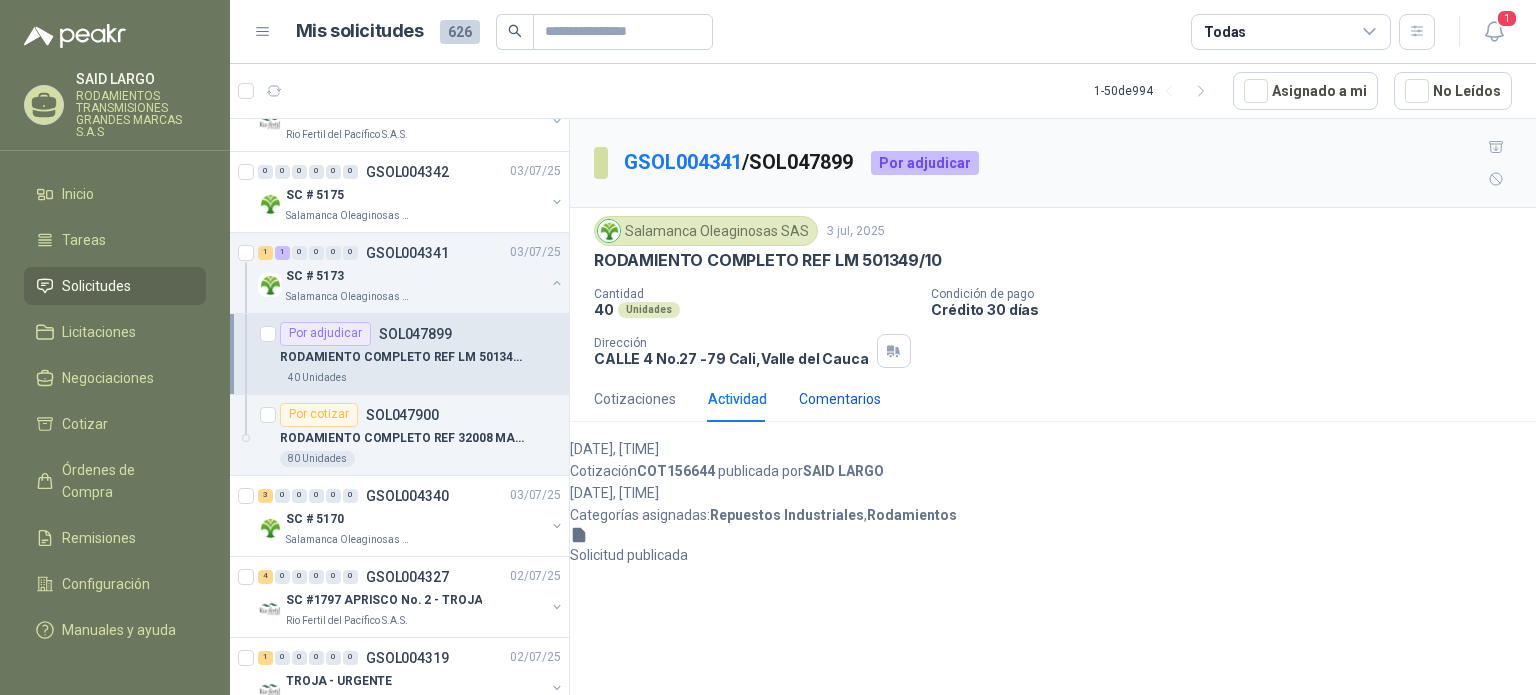 click on "Comentarios" at bounding box center (840, 399) 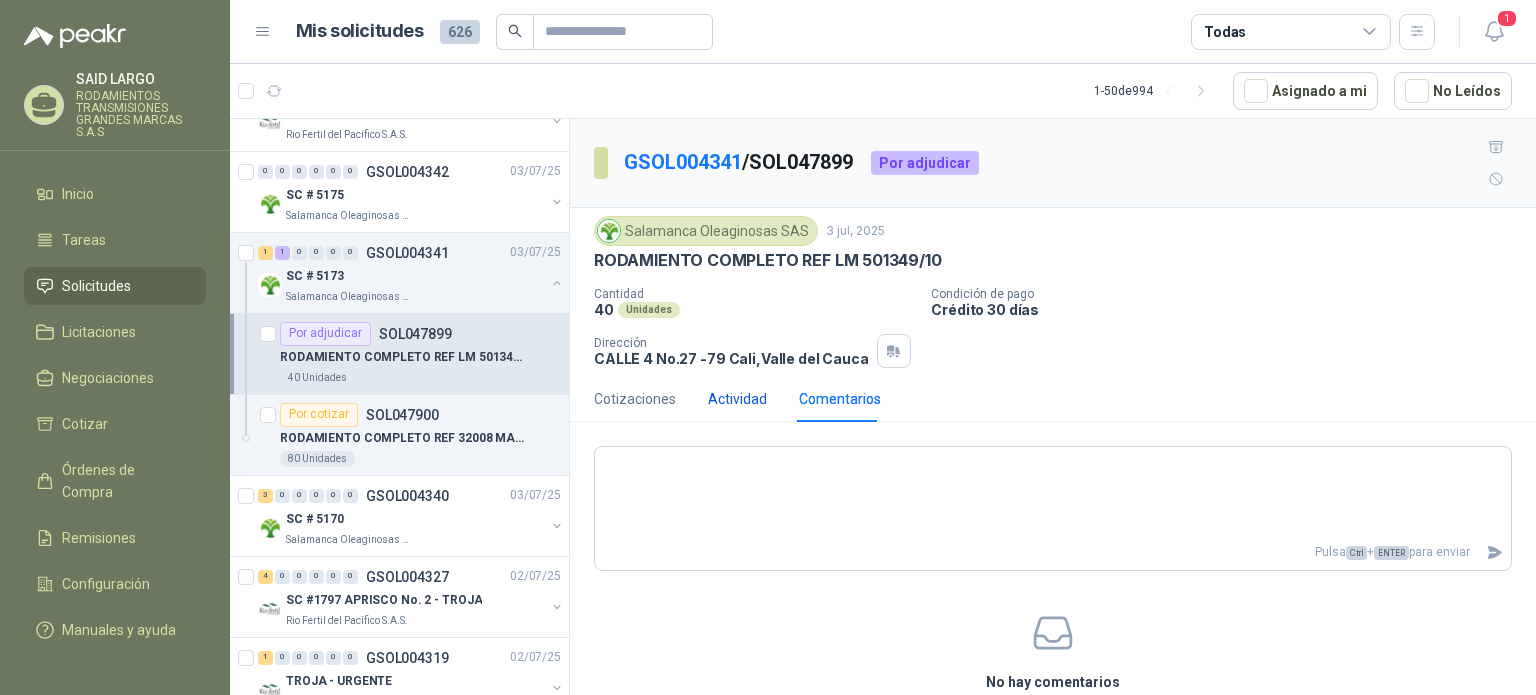 click on "Actividad" at bounding box center (737, 399) 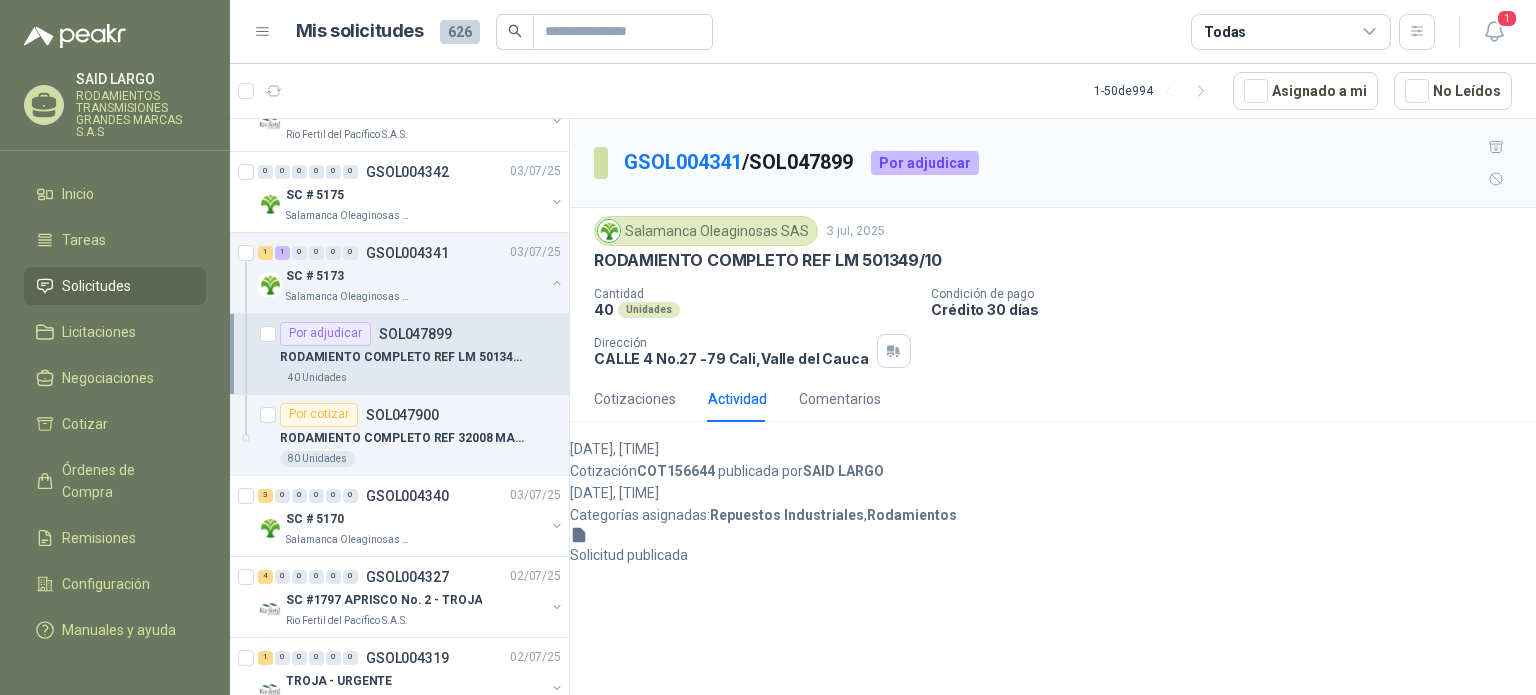 click on "COT156644" at bounding box center (676, 471) 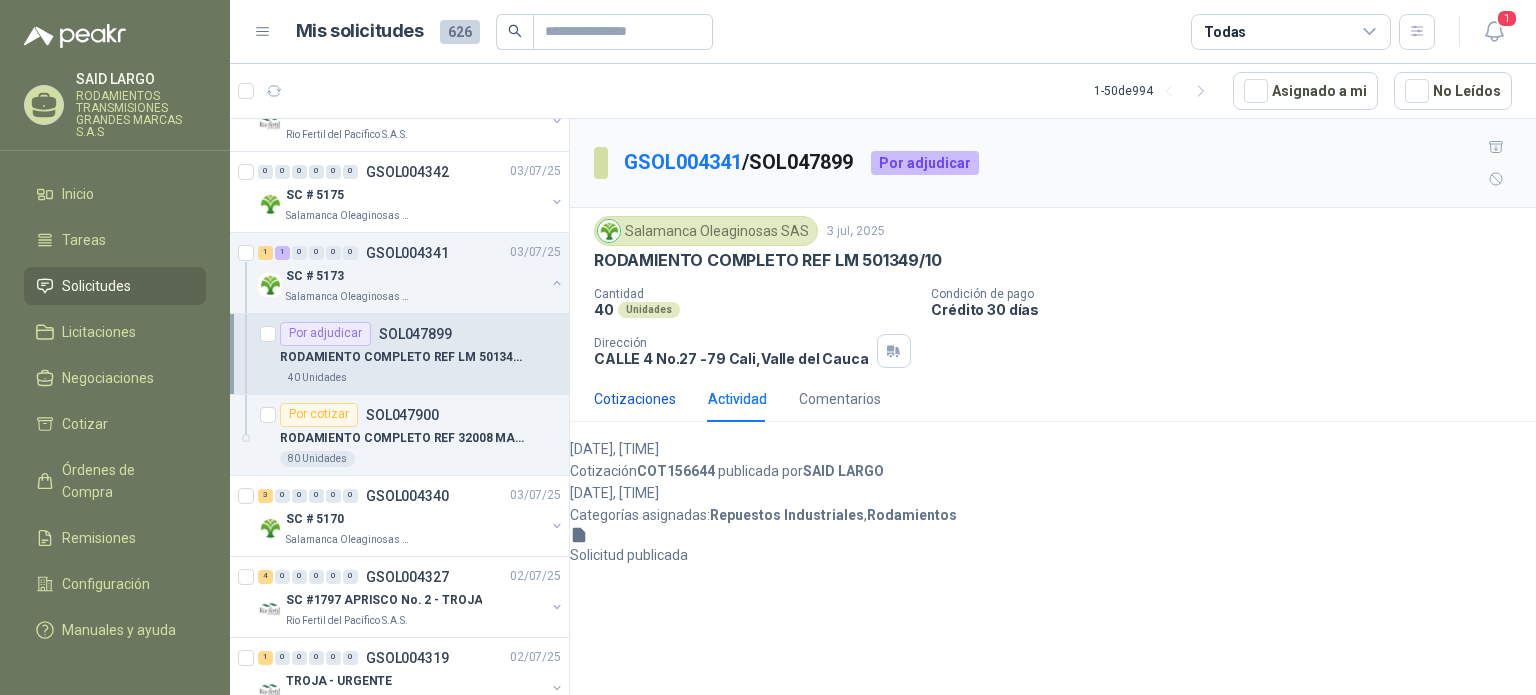 click on "Cotizaciones" at bounding box center (635, 399) 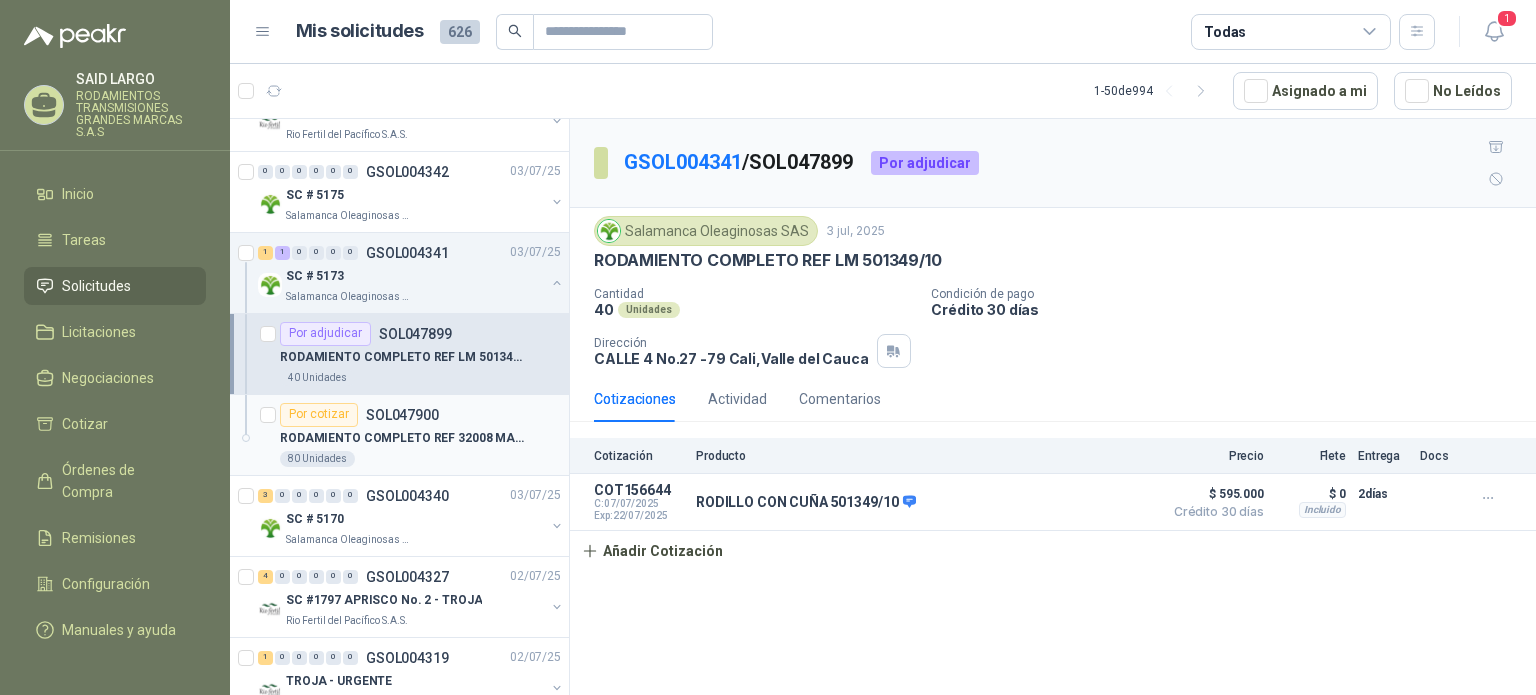 click on "SOL047900" at bounding box center [402, 415] 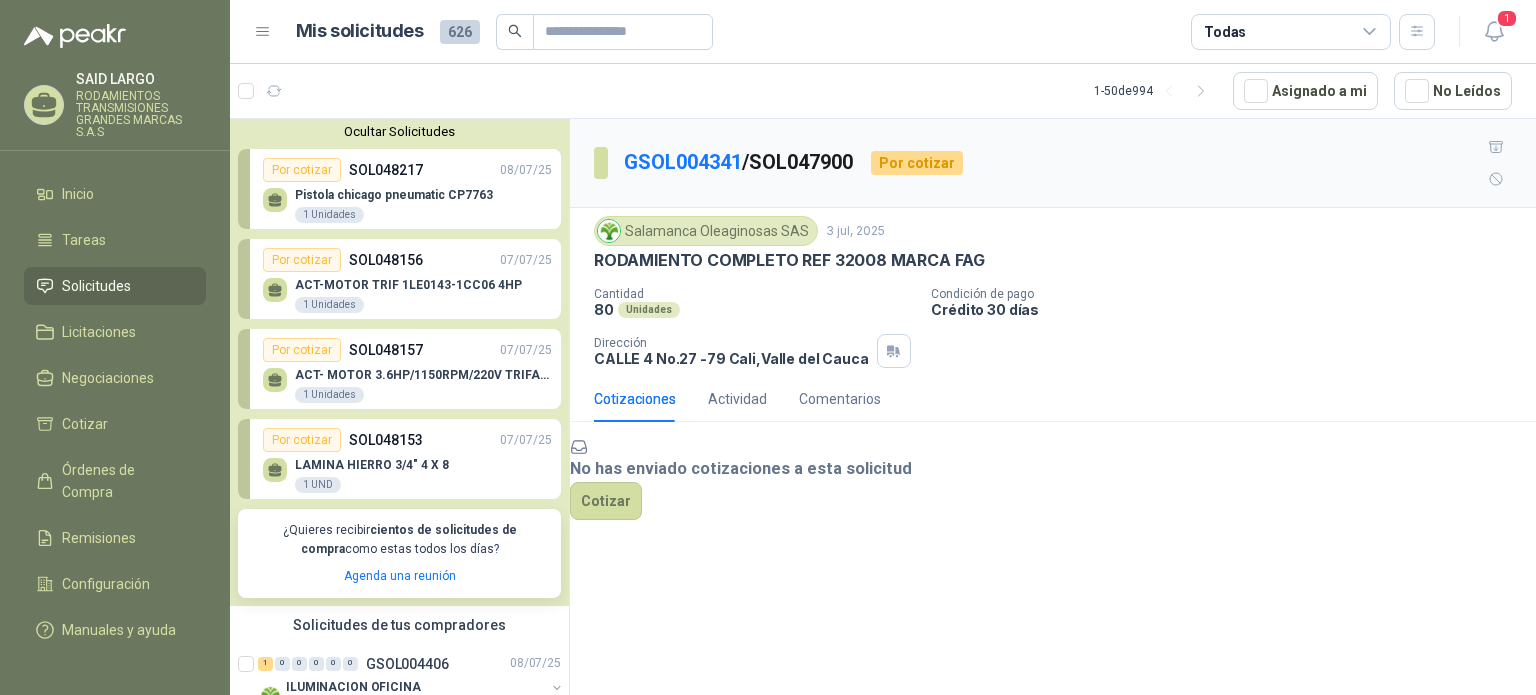 scroll, scrollTop: 0, scrollLeft: 0, axis: both 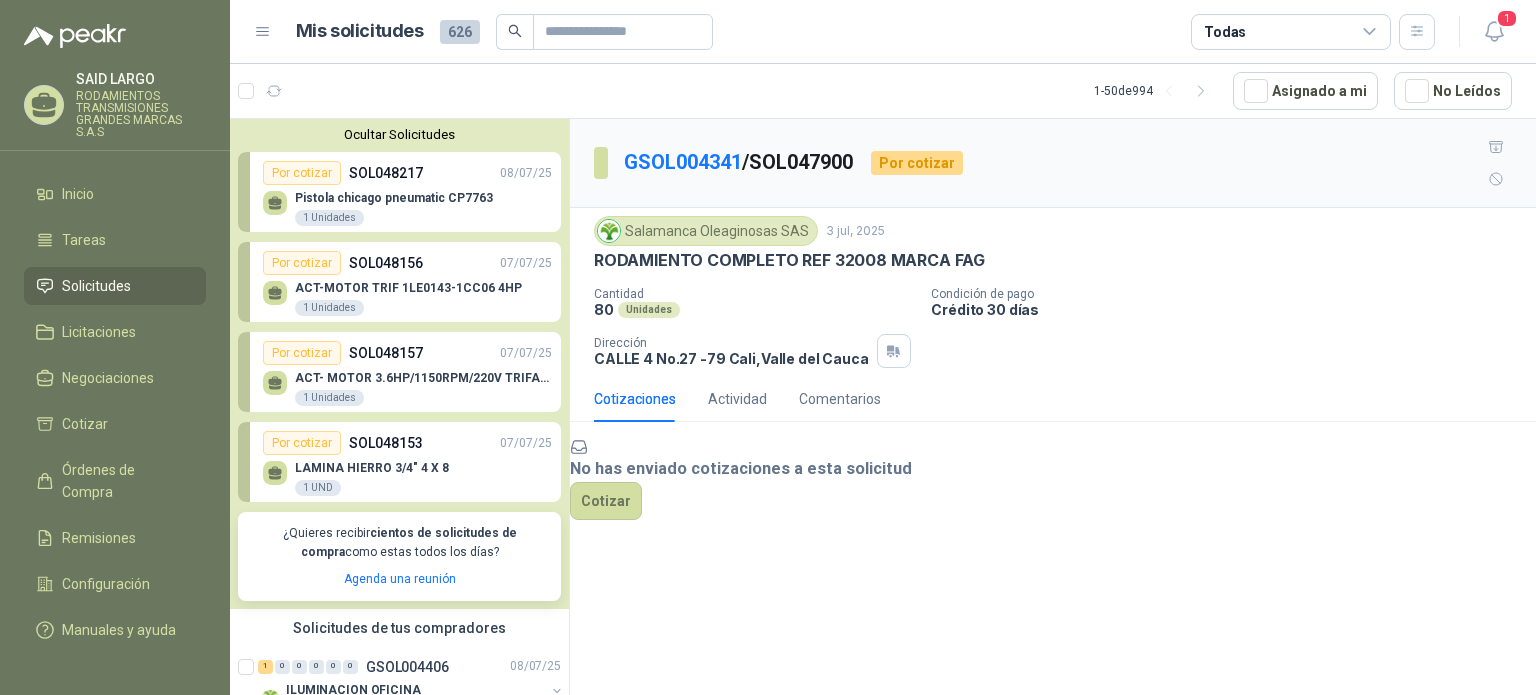 click on "Solicitudes" at bounding box center [96, 286] 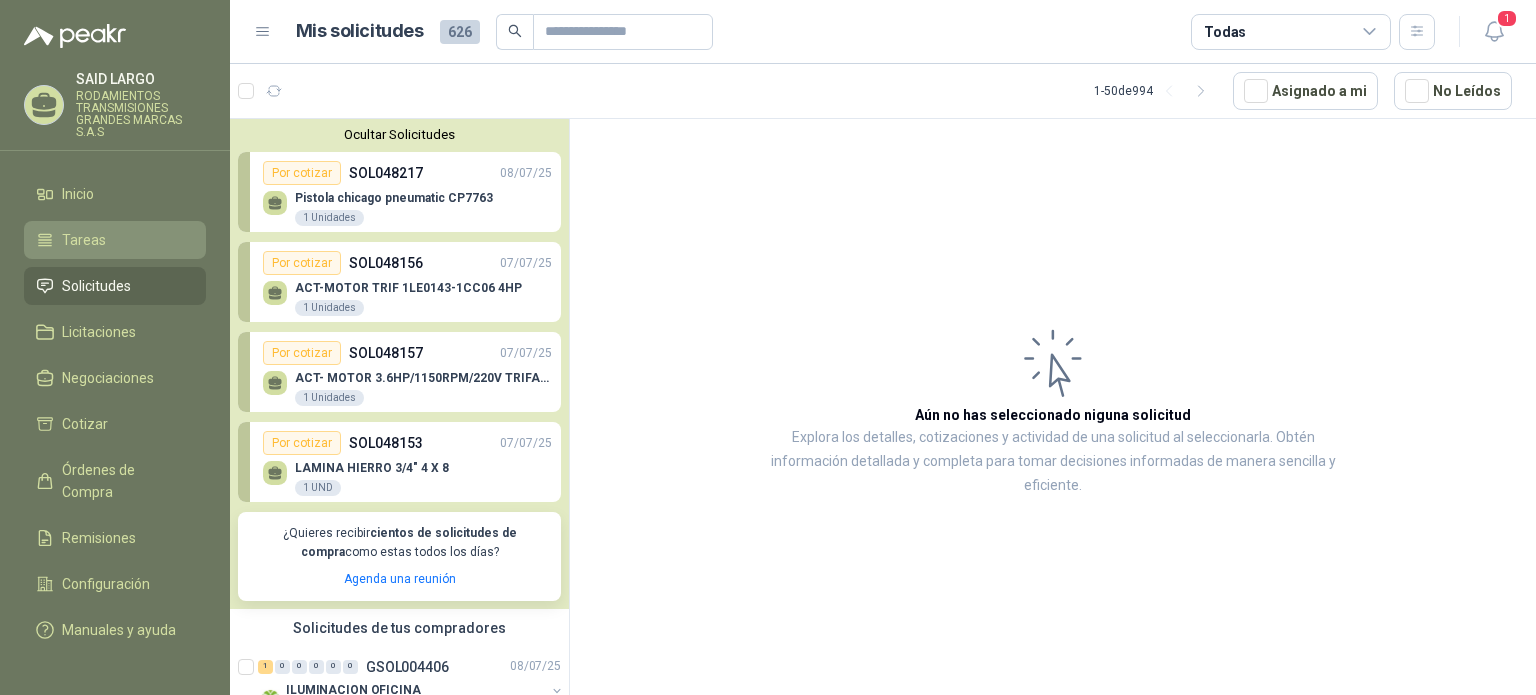 click on "Tareas" at bounding box center (84, 240) 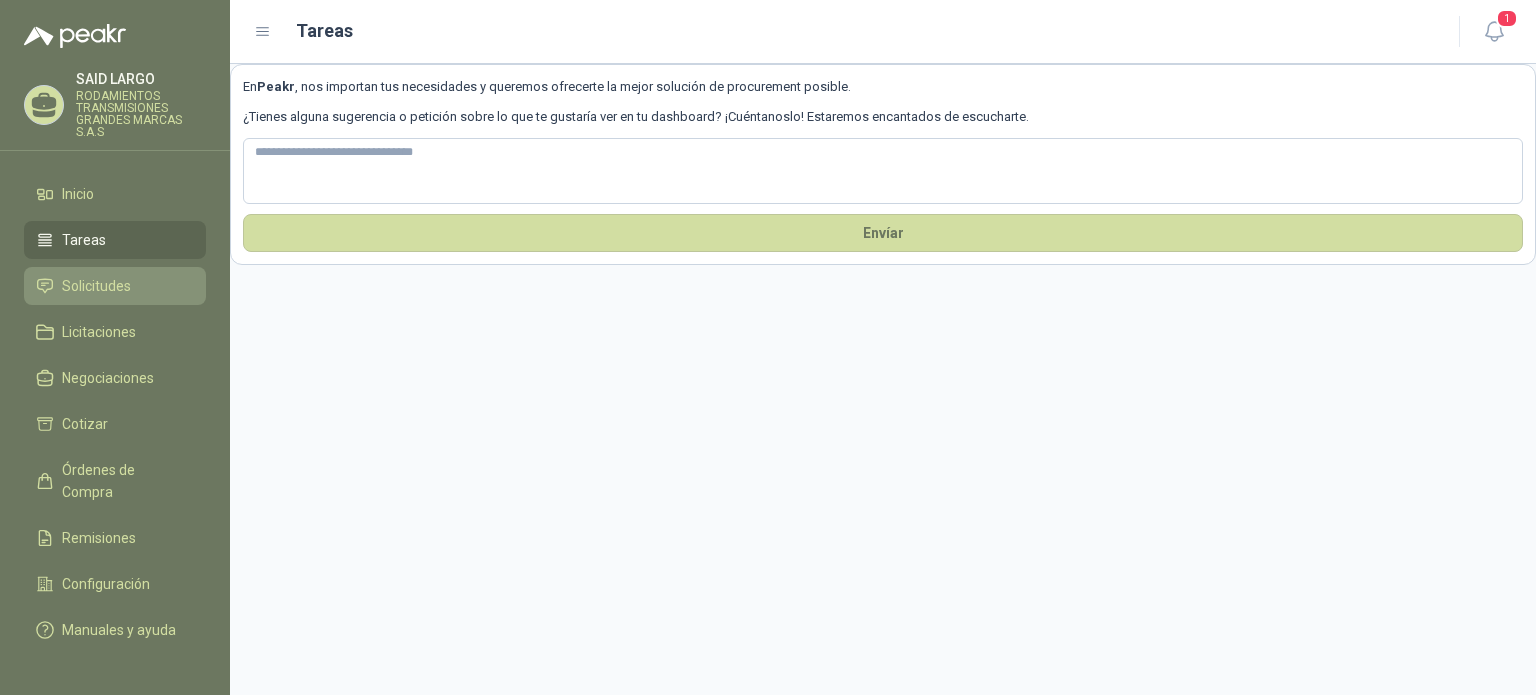 click on "Solicitudes" at bounding box center (96, 286) 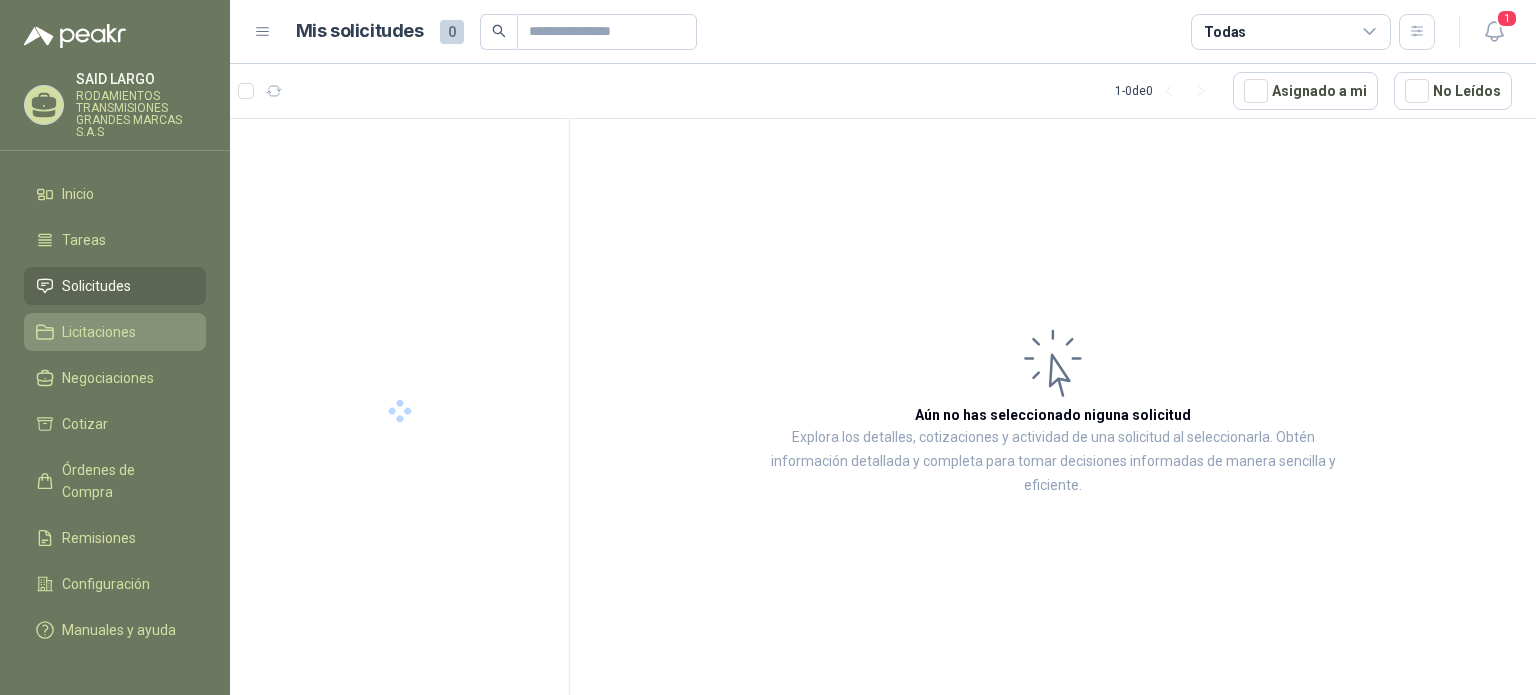 click on "Licitaciones" at bounding box center (99, 332) 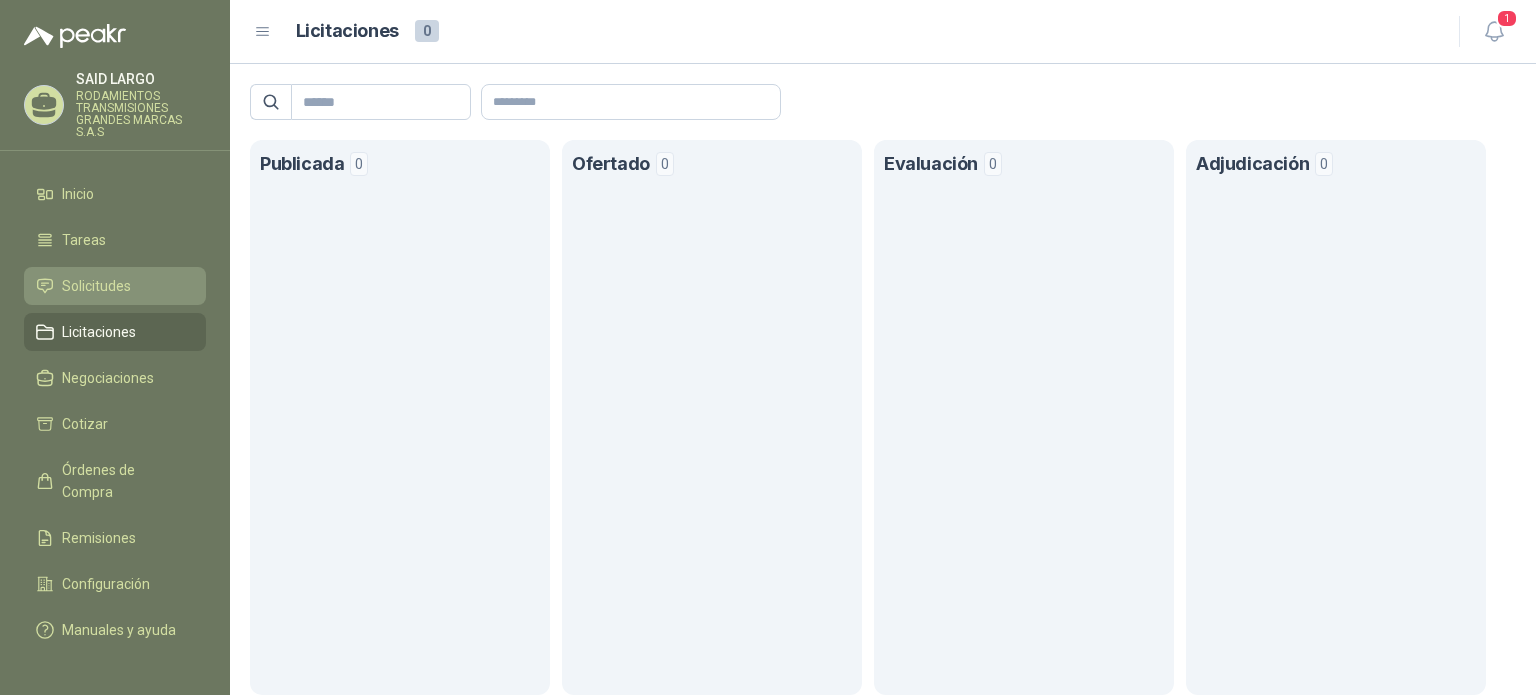 click on "Solicitudes" at bounding box center (96, 286) 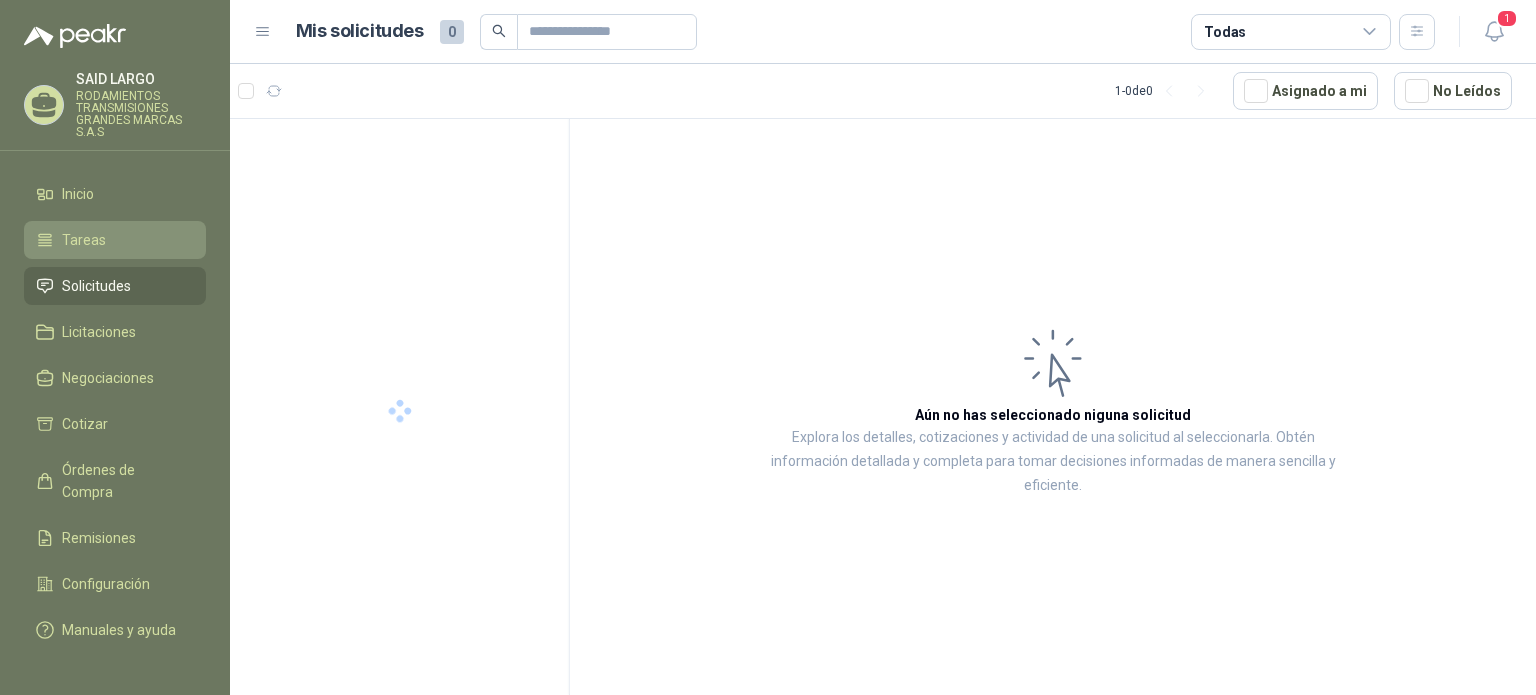 click on "Tareas" at bounding box center (115, 240) 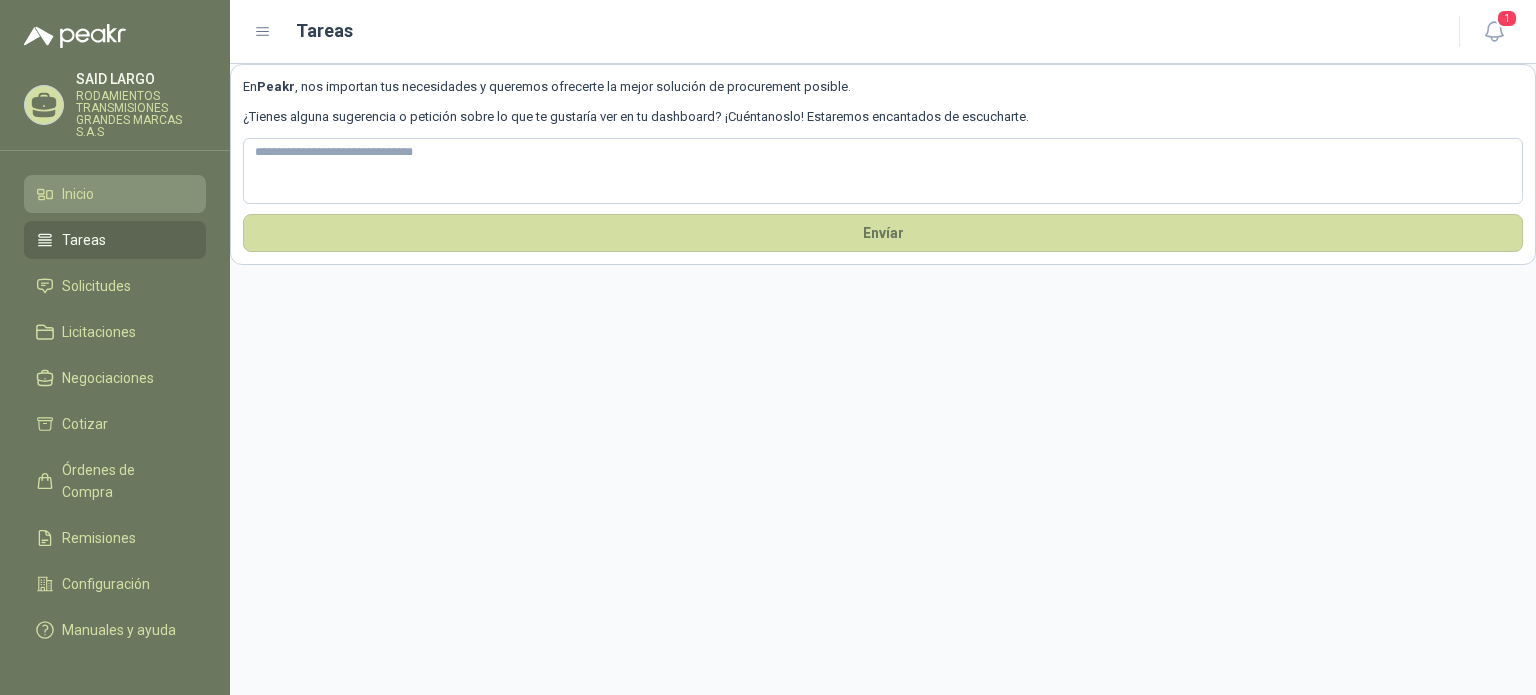 click on "Inicio" at bounding box center (115, 194) 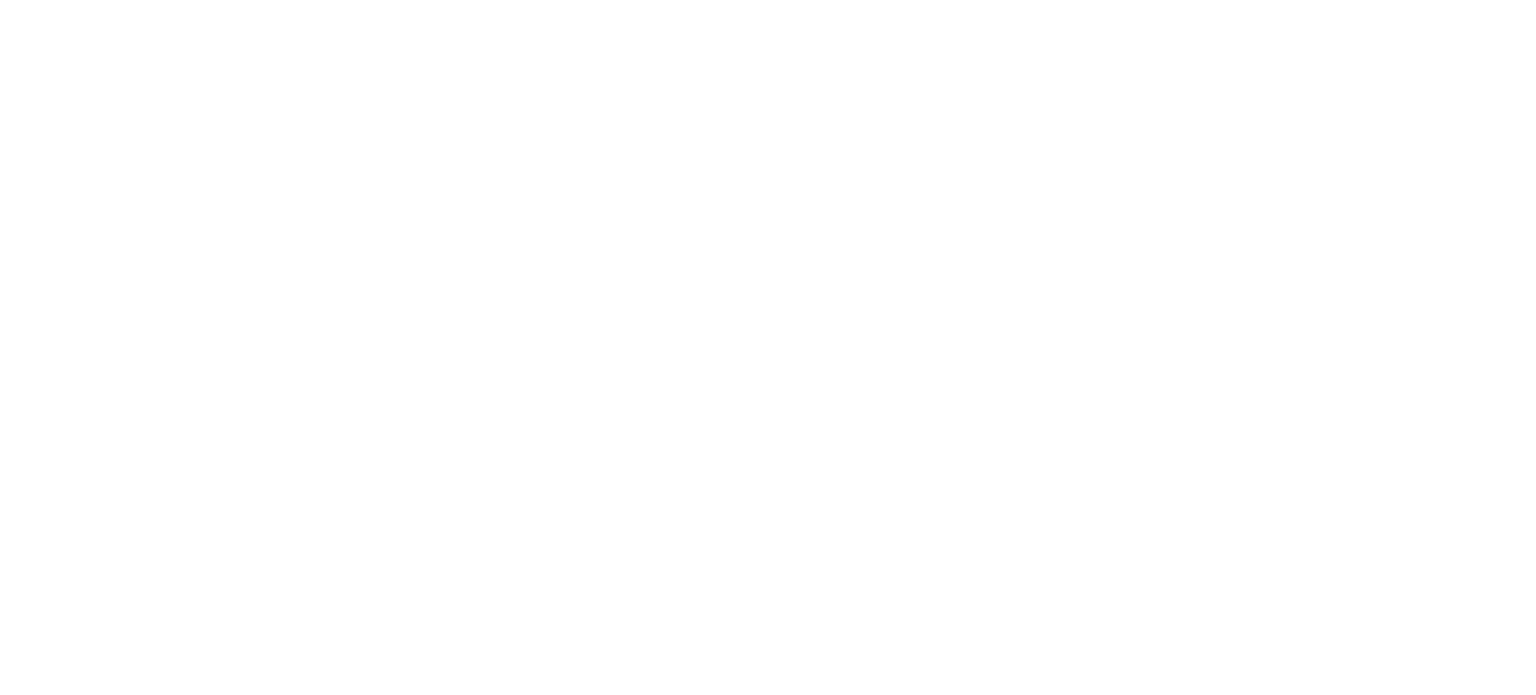 scroll, scrollTop: 0, scrollLeft: 0, axis: both 